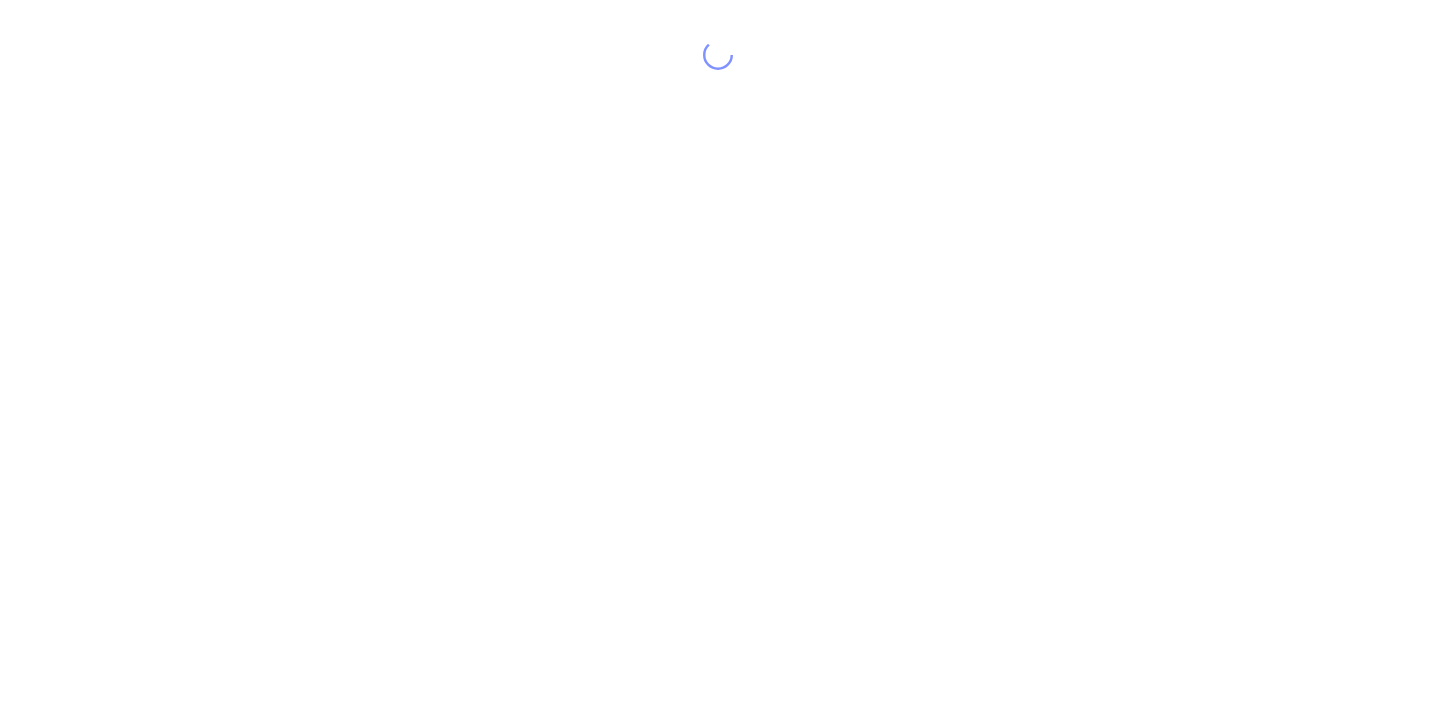 scroll, scrollTop: 0, scrollLeft: 0, axis: both 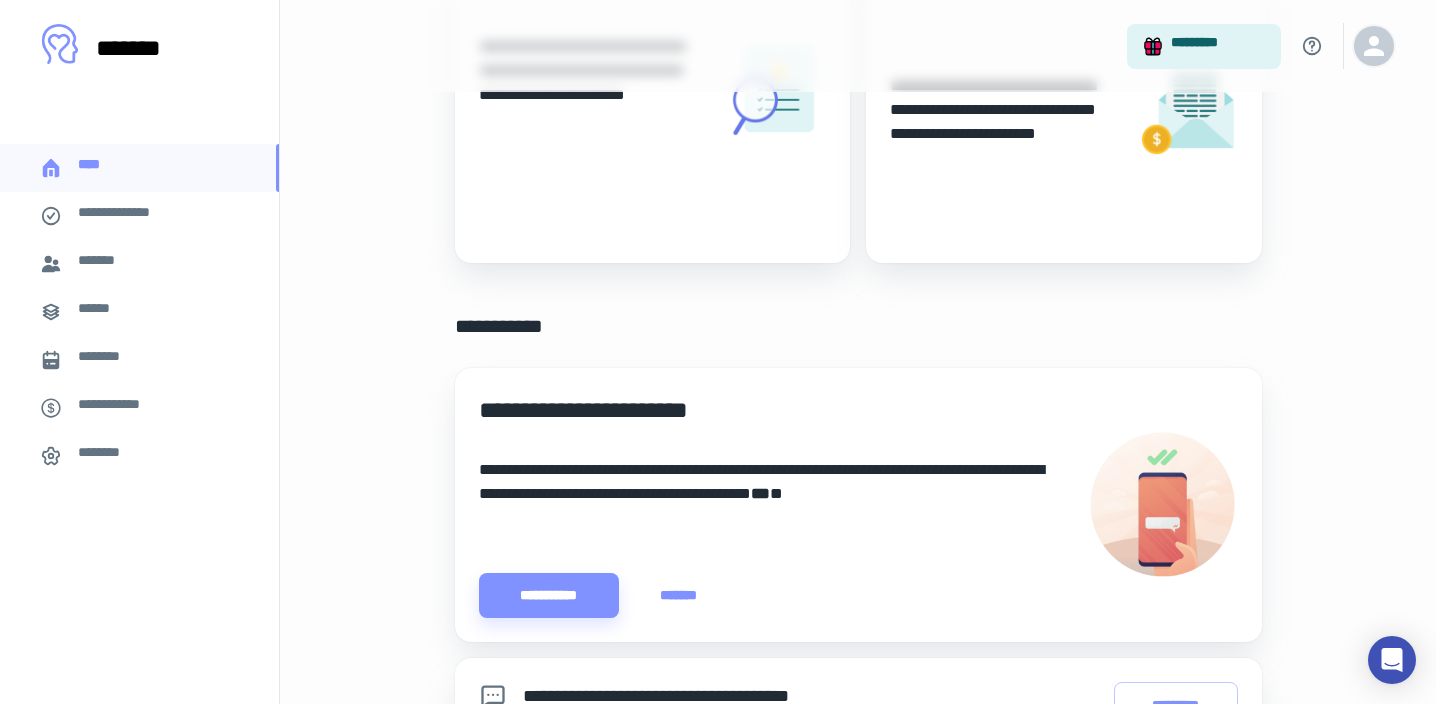 click 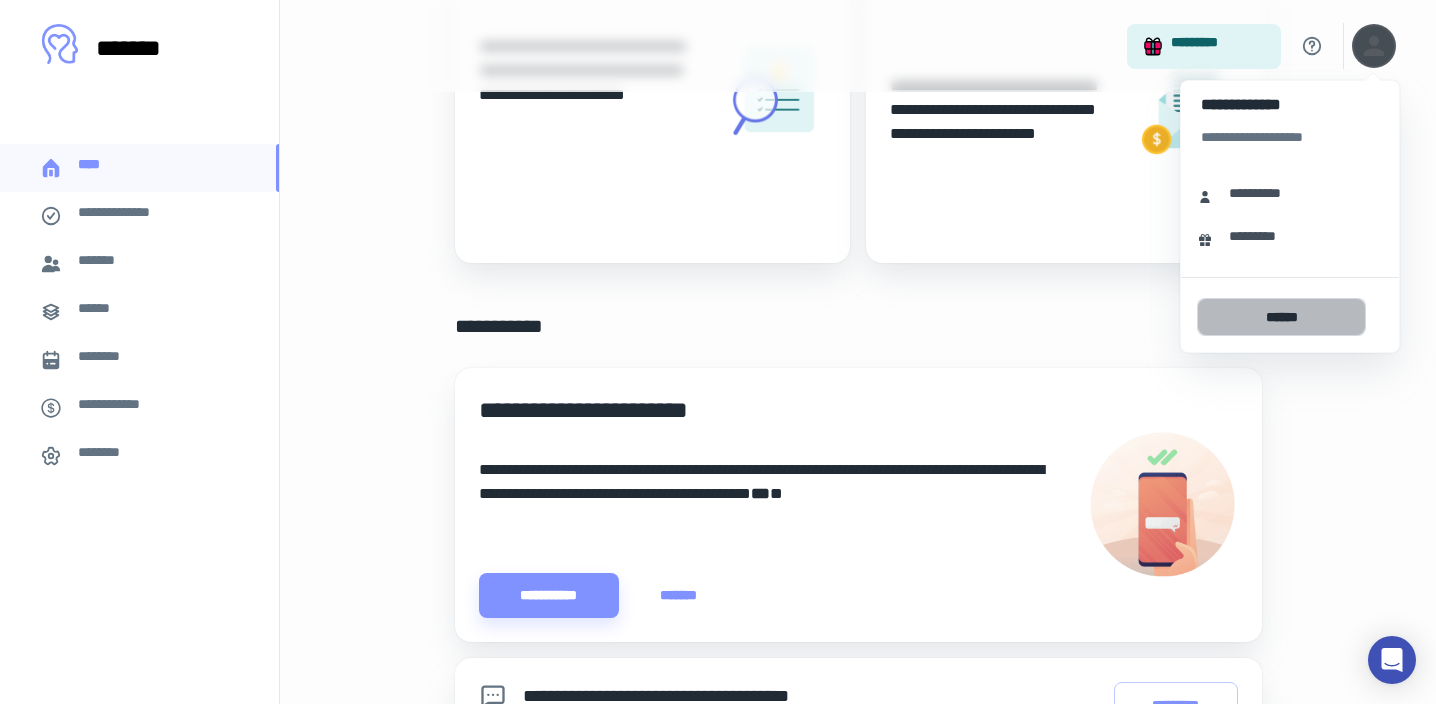 click on "******" at bounding box center [1281, 317] 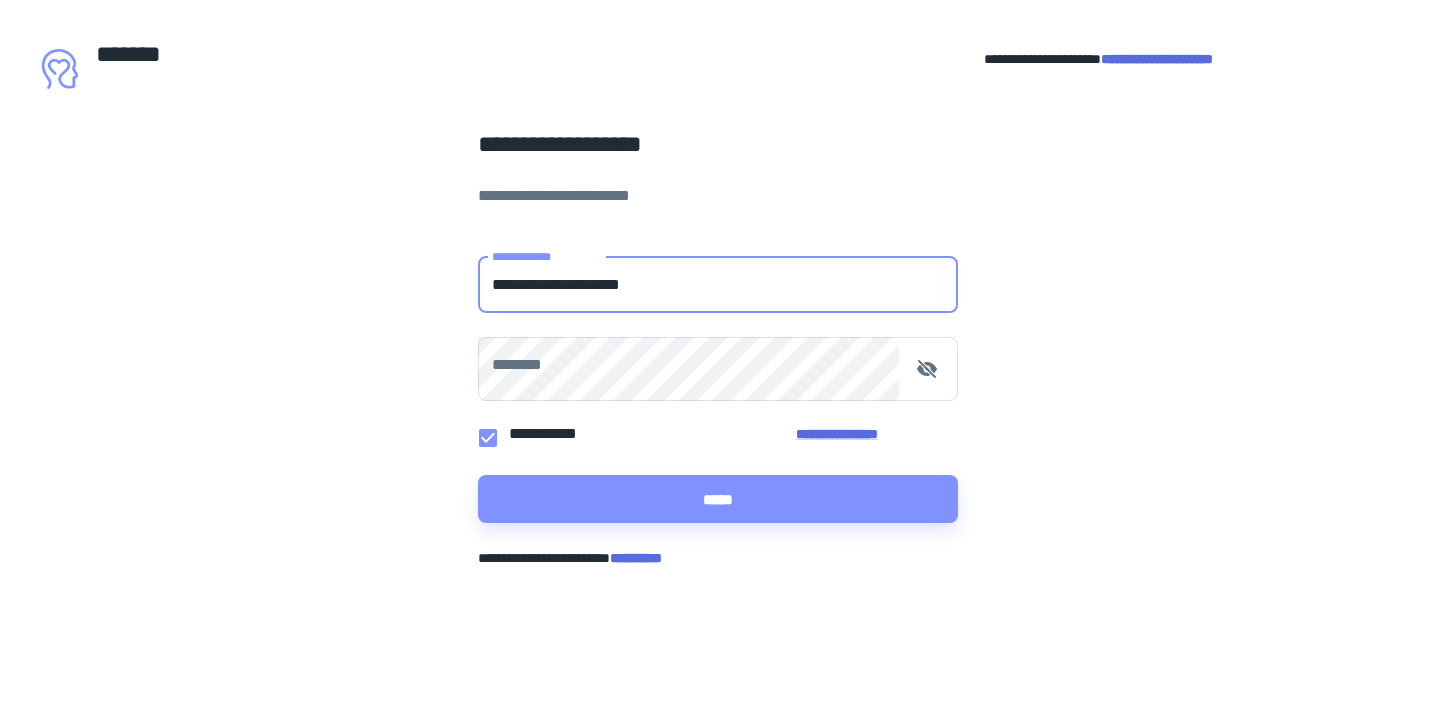 type on "**********" 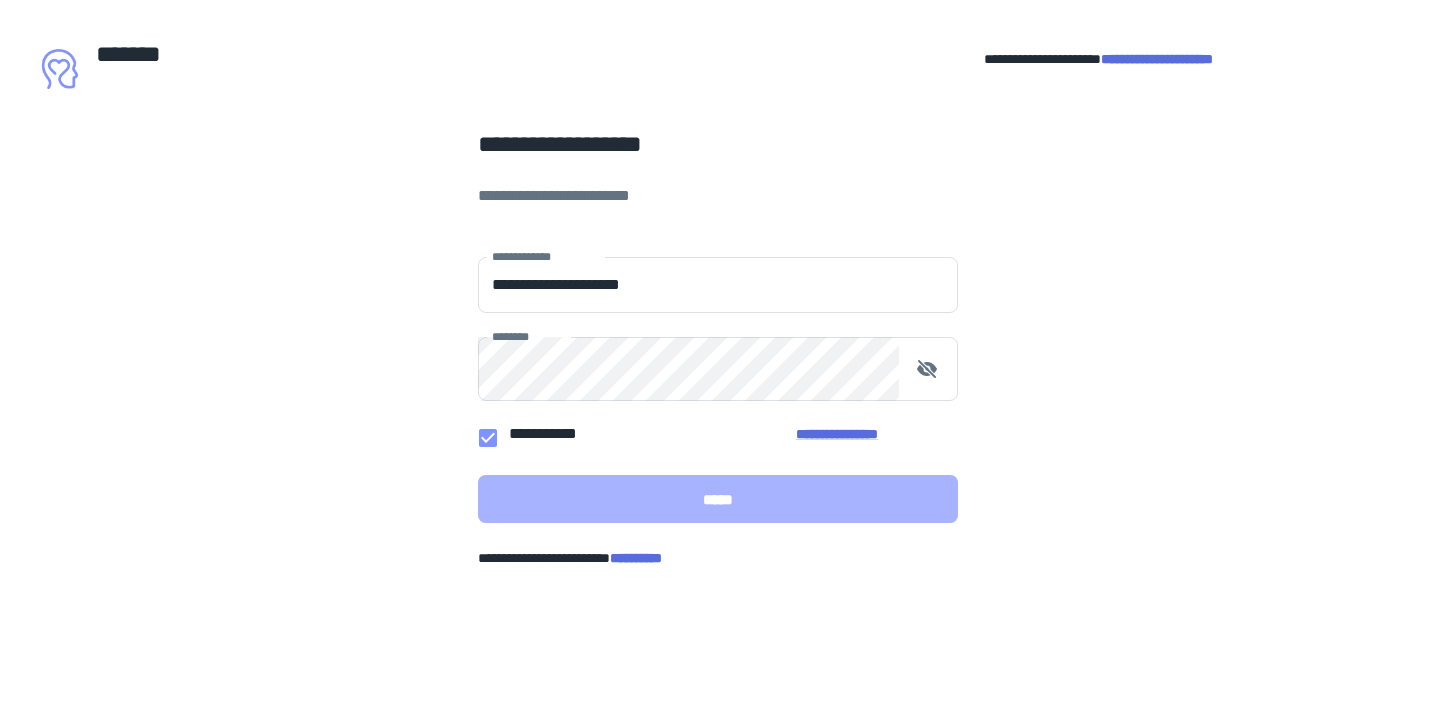 click on "*****" at bounding box center (718, 499) 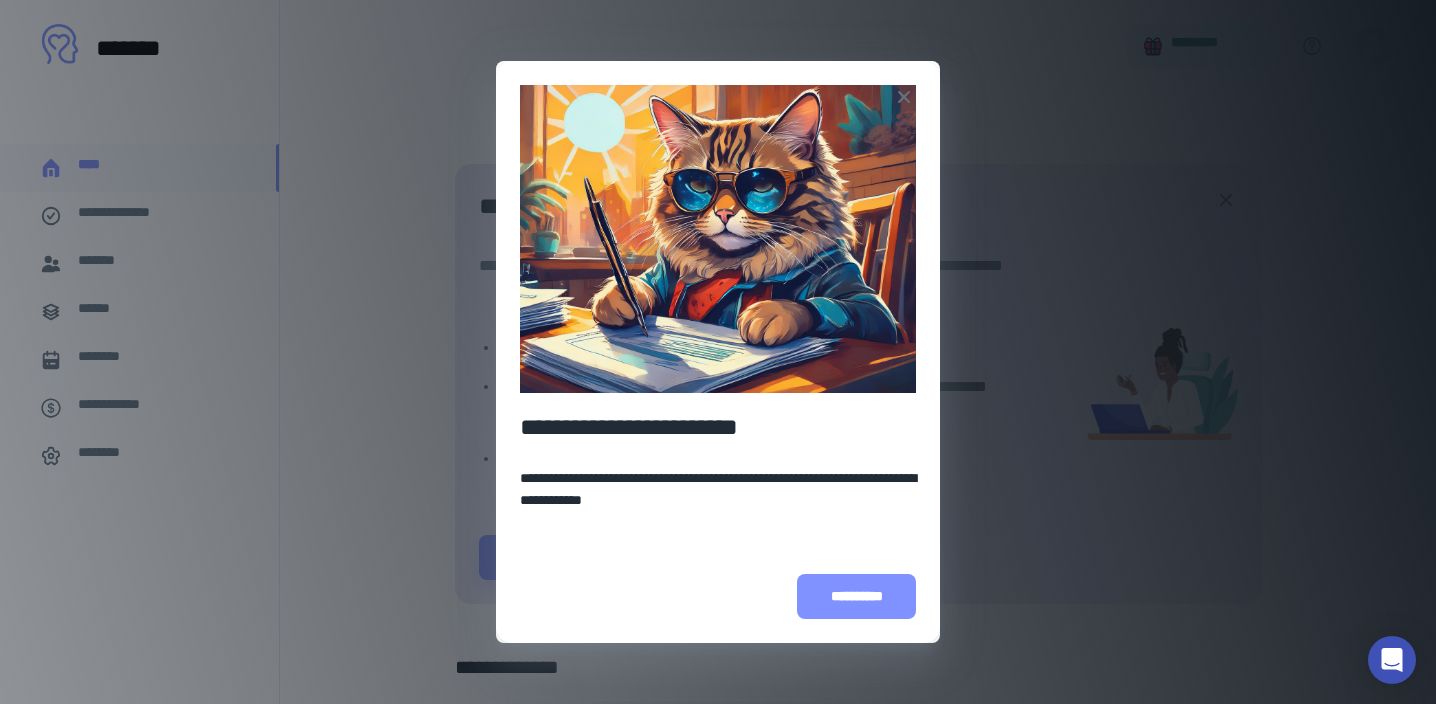 click on "**********" at bounding box center [856, 596] 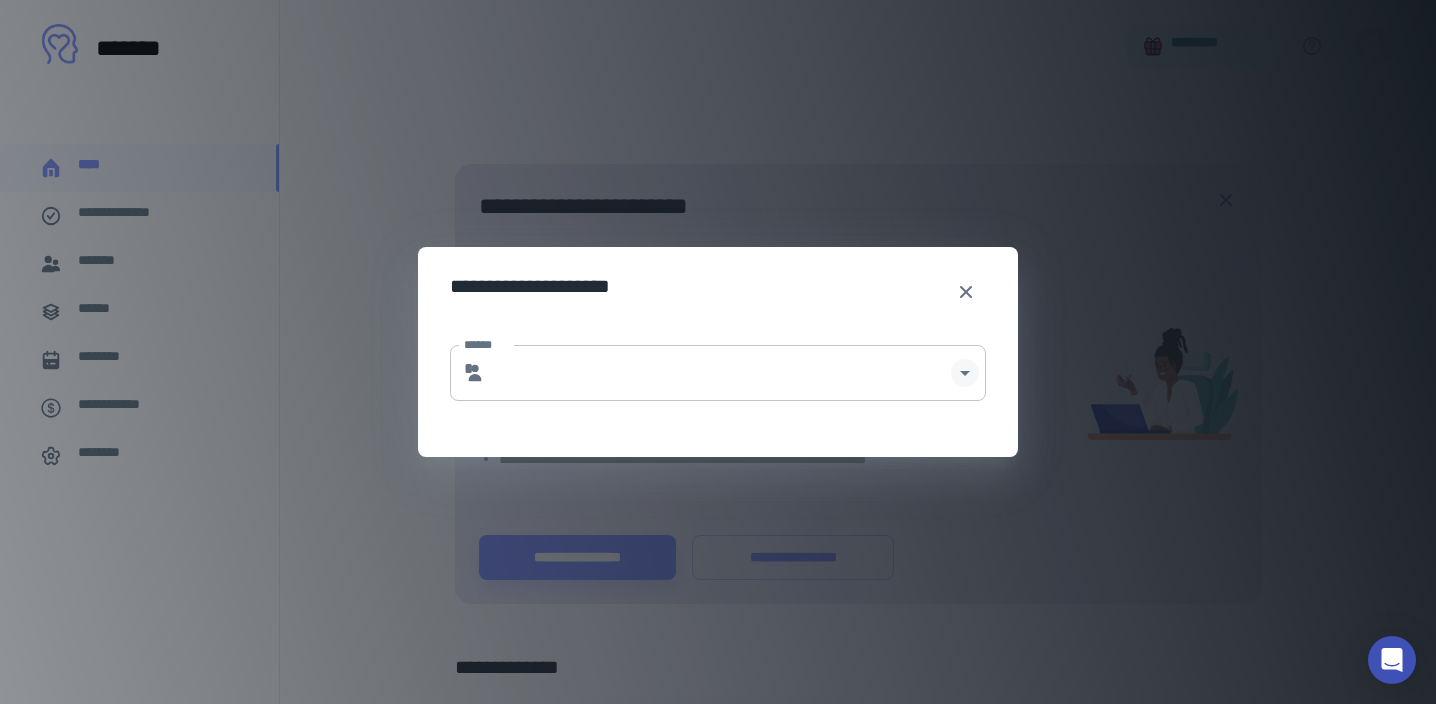 click 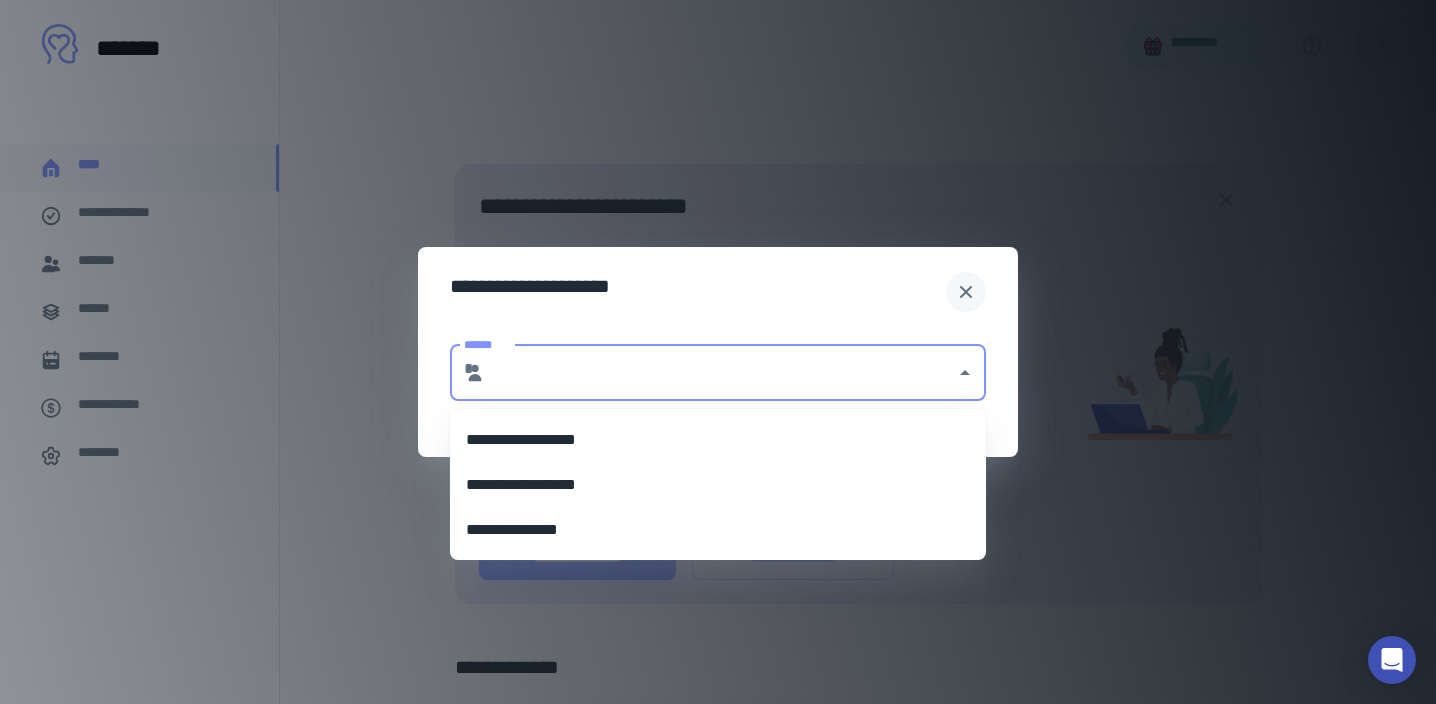 type on "**********" 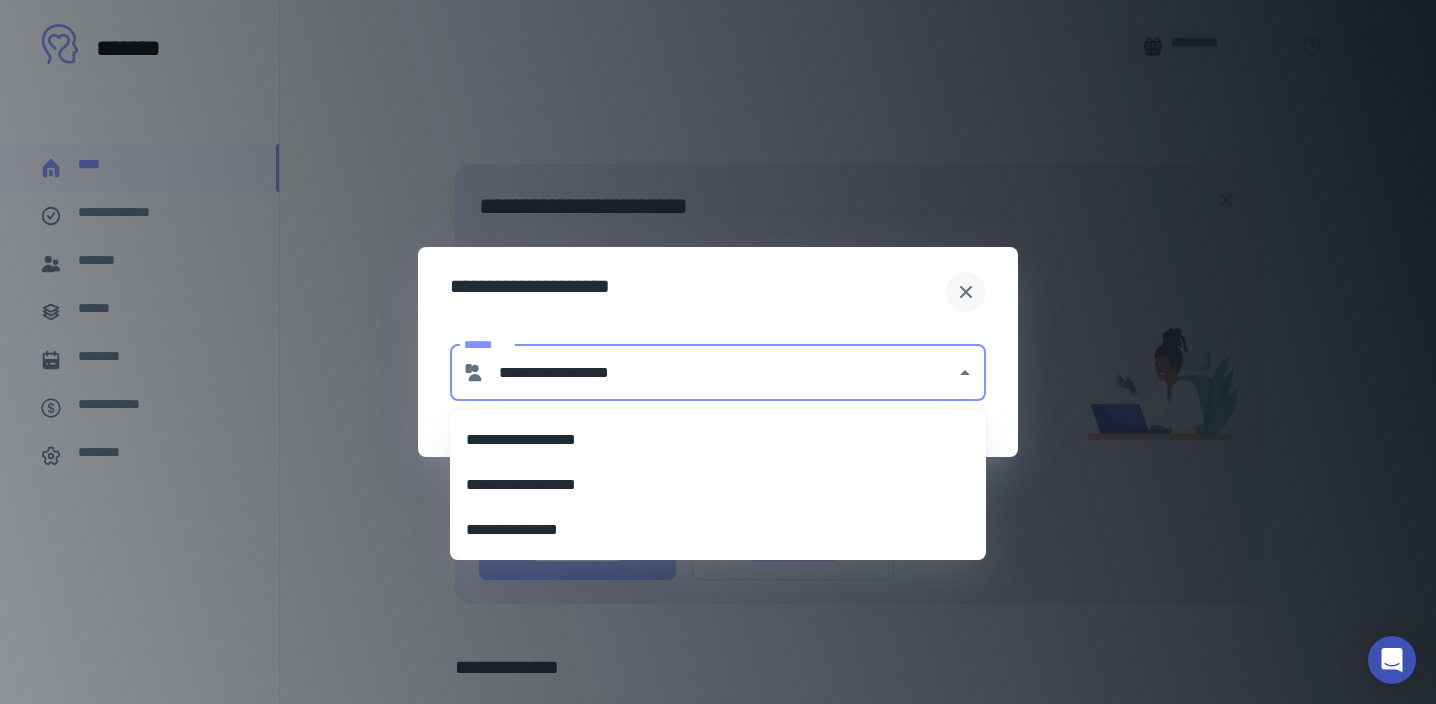 click 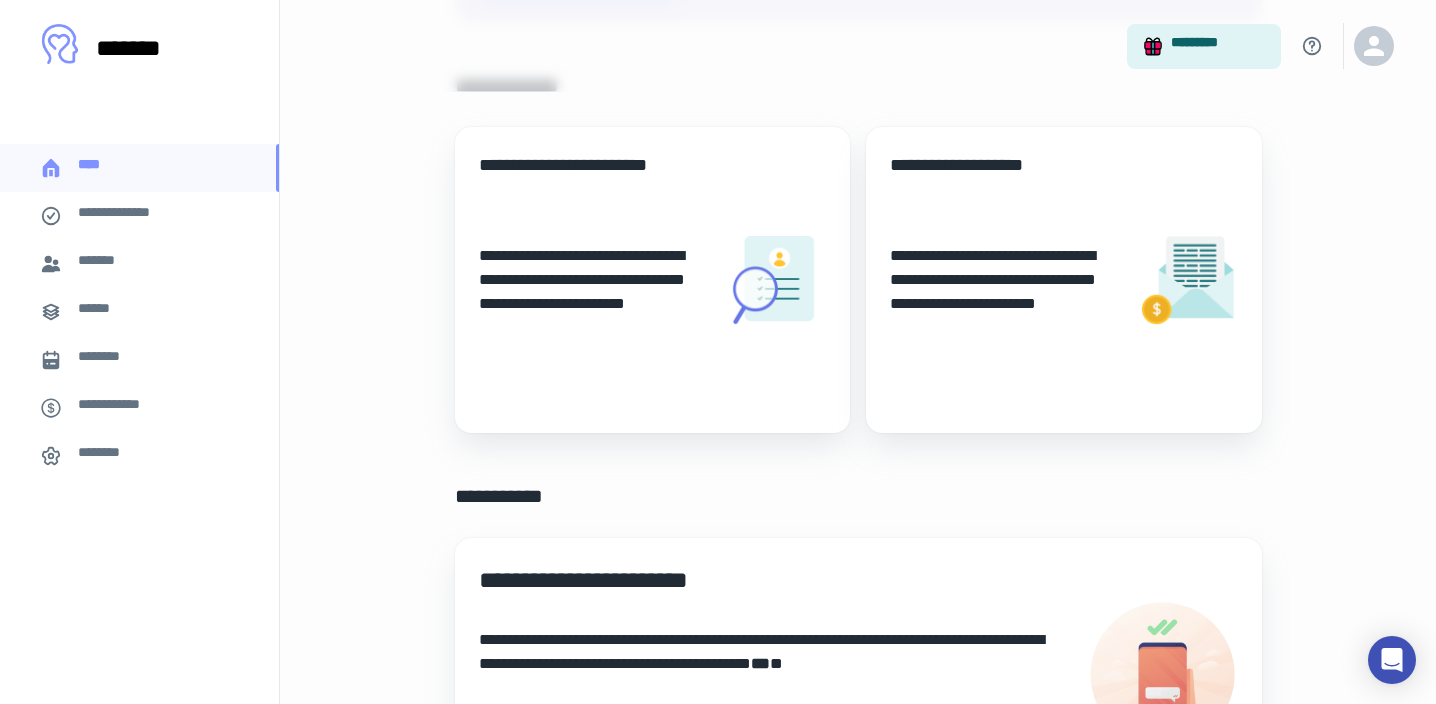 scroll, scrollTop: 584, scrollLeft: 0, axis: vertical 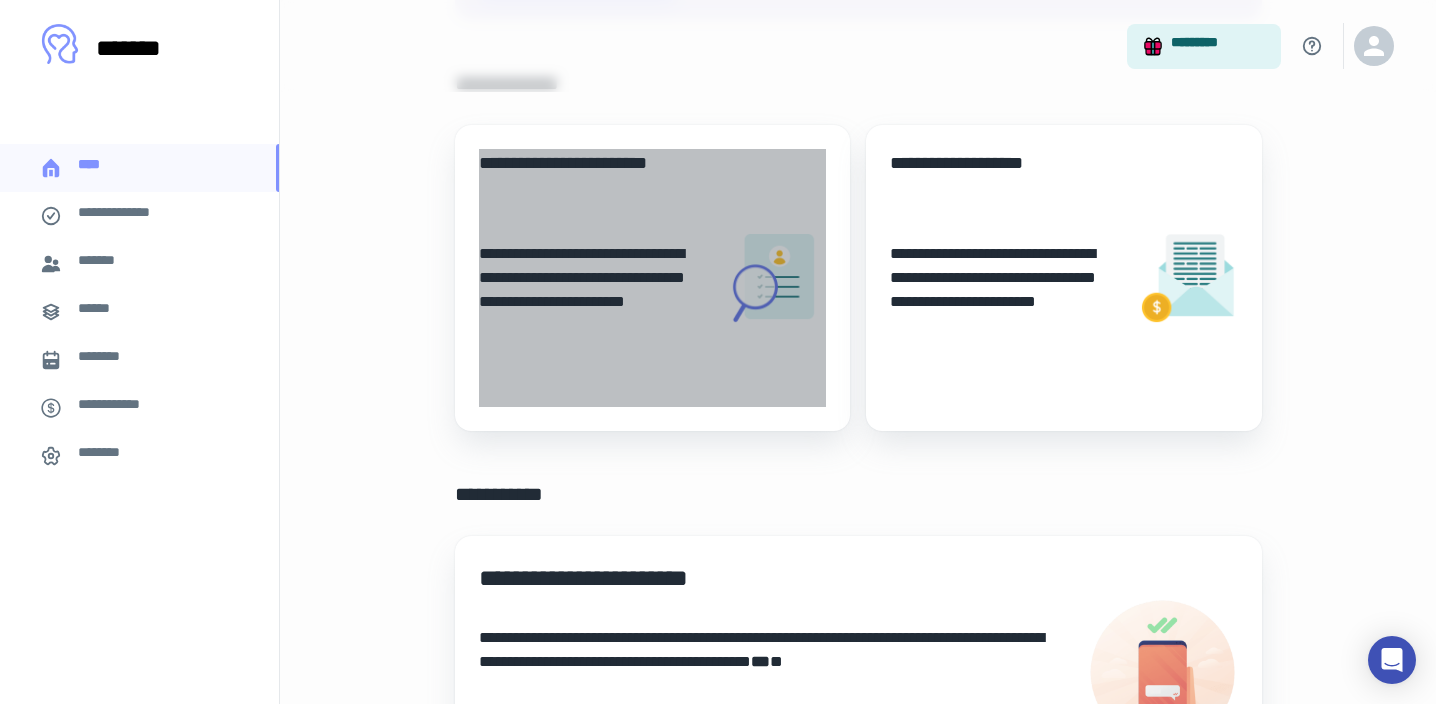 click on "**********" at bounding box center [594, 324] 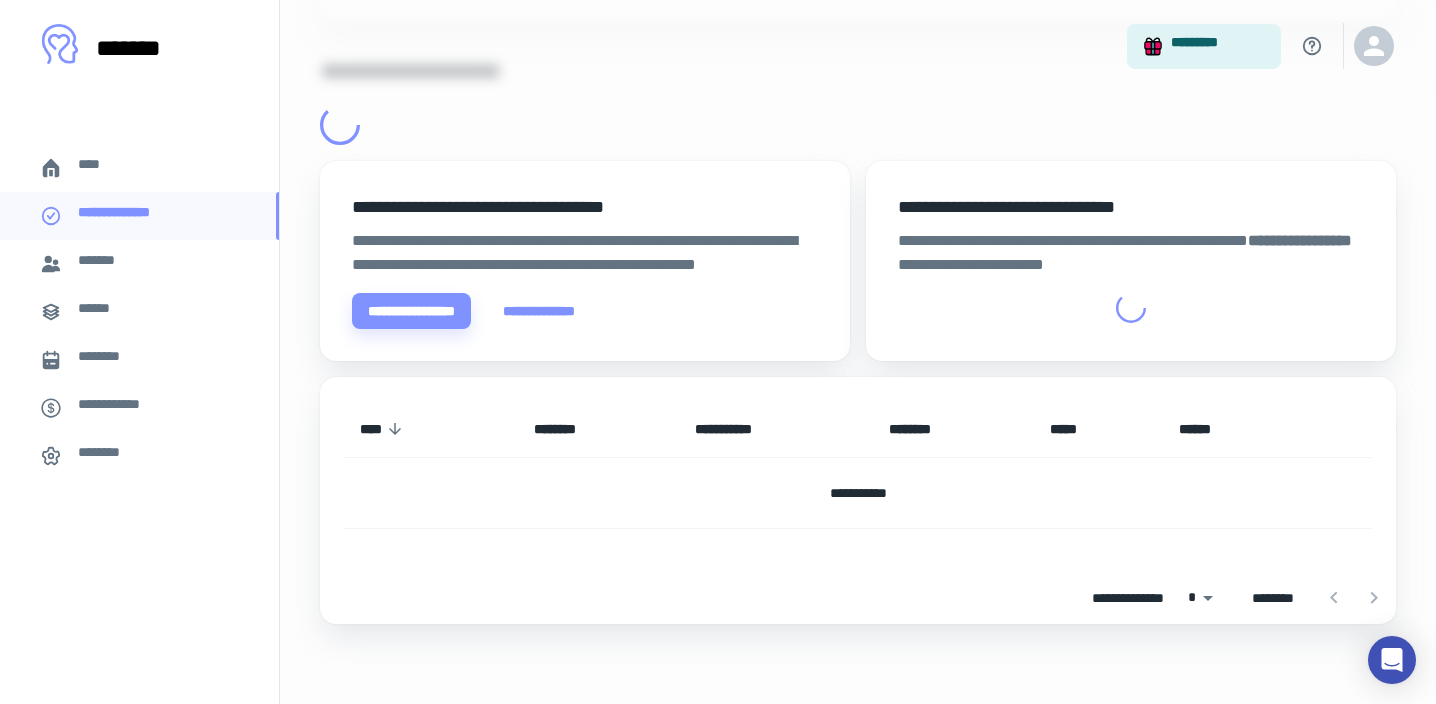 scroll, scrollTop: 0, scrollLeft: 0, axis: both 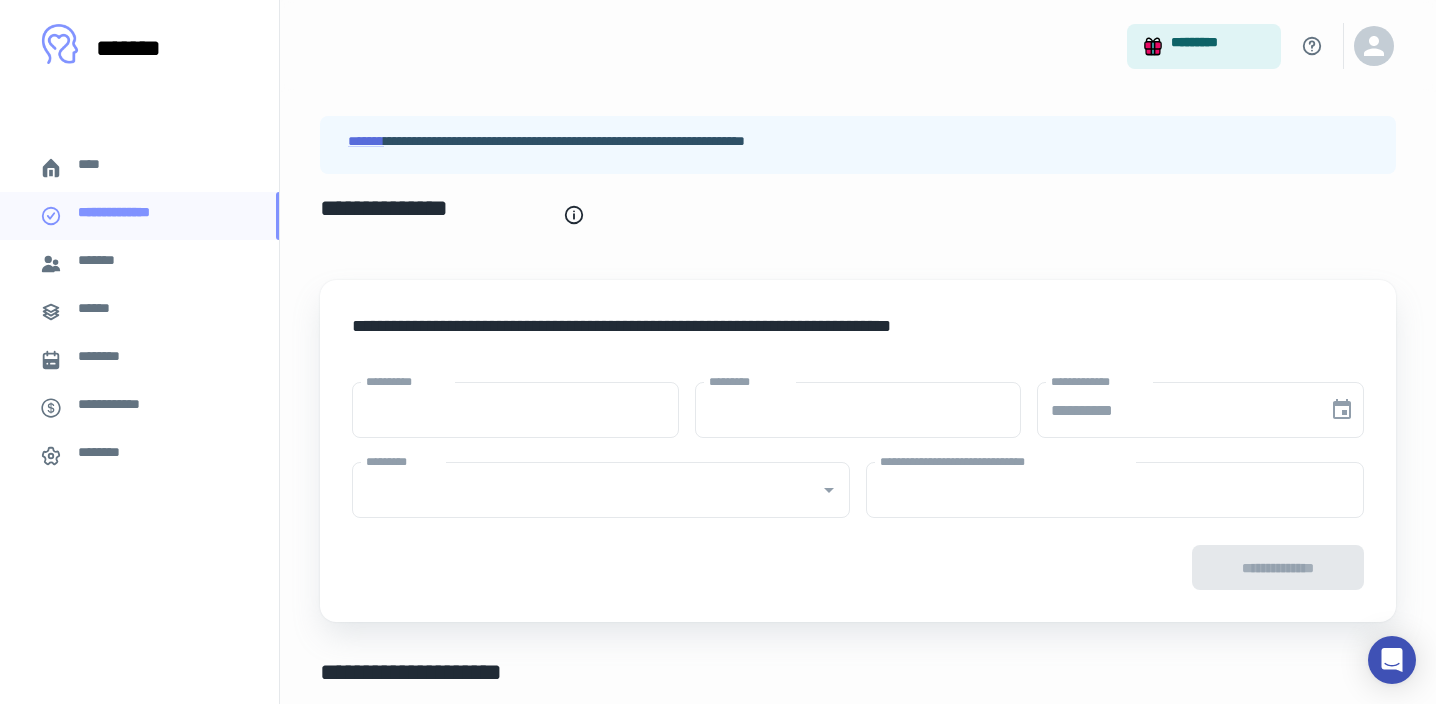 type on "****" 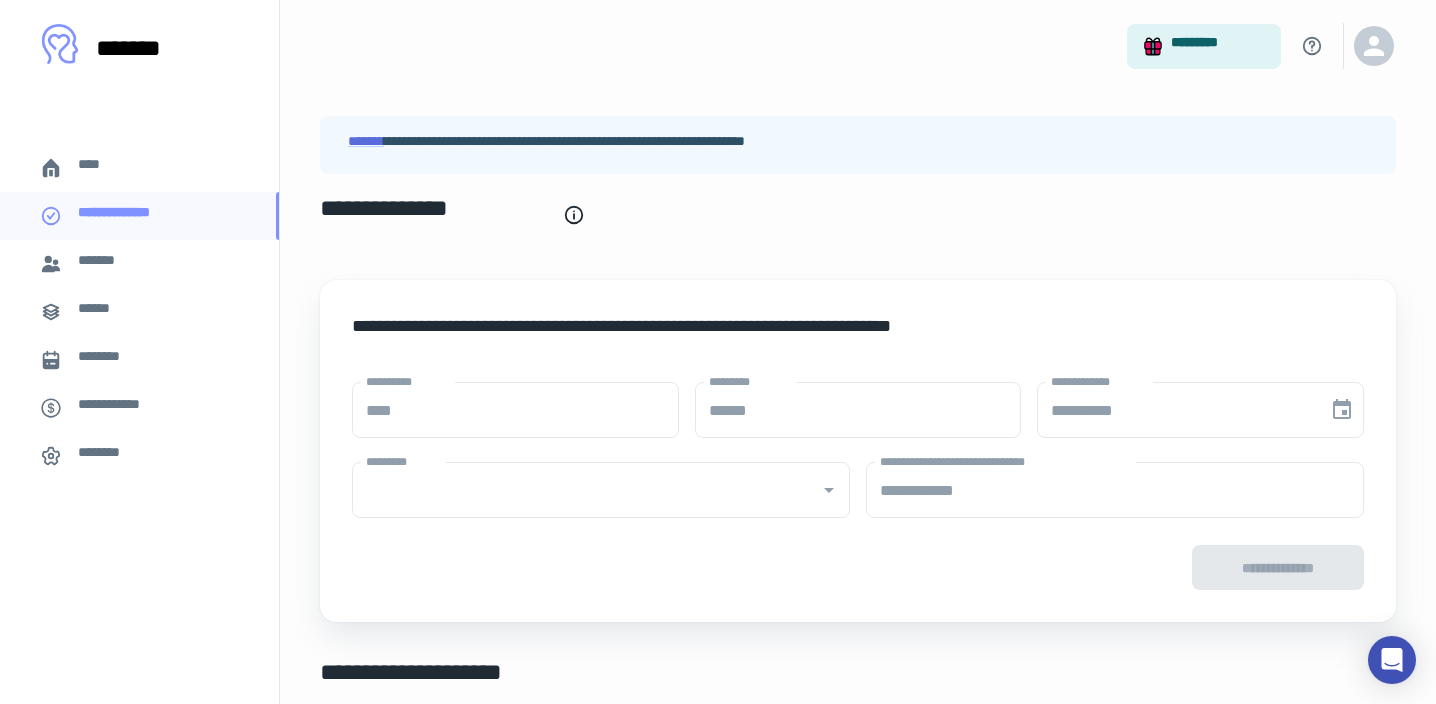 type on "**********" 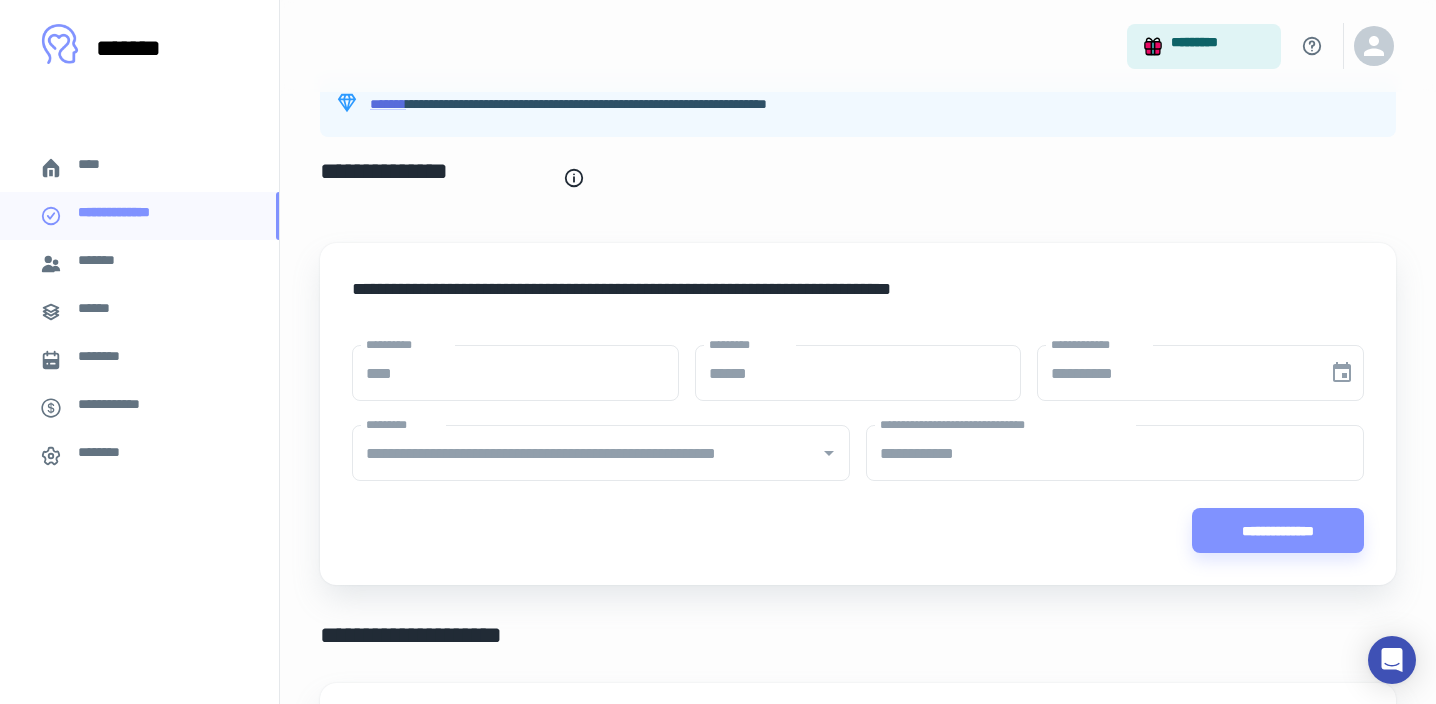 scroll, scrollTop: 0, scrollLeft: 0, axis: both 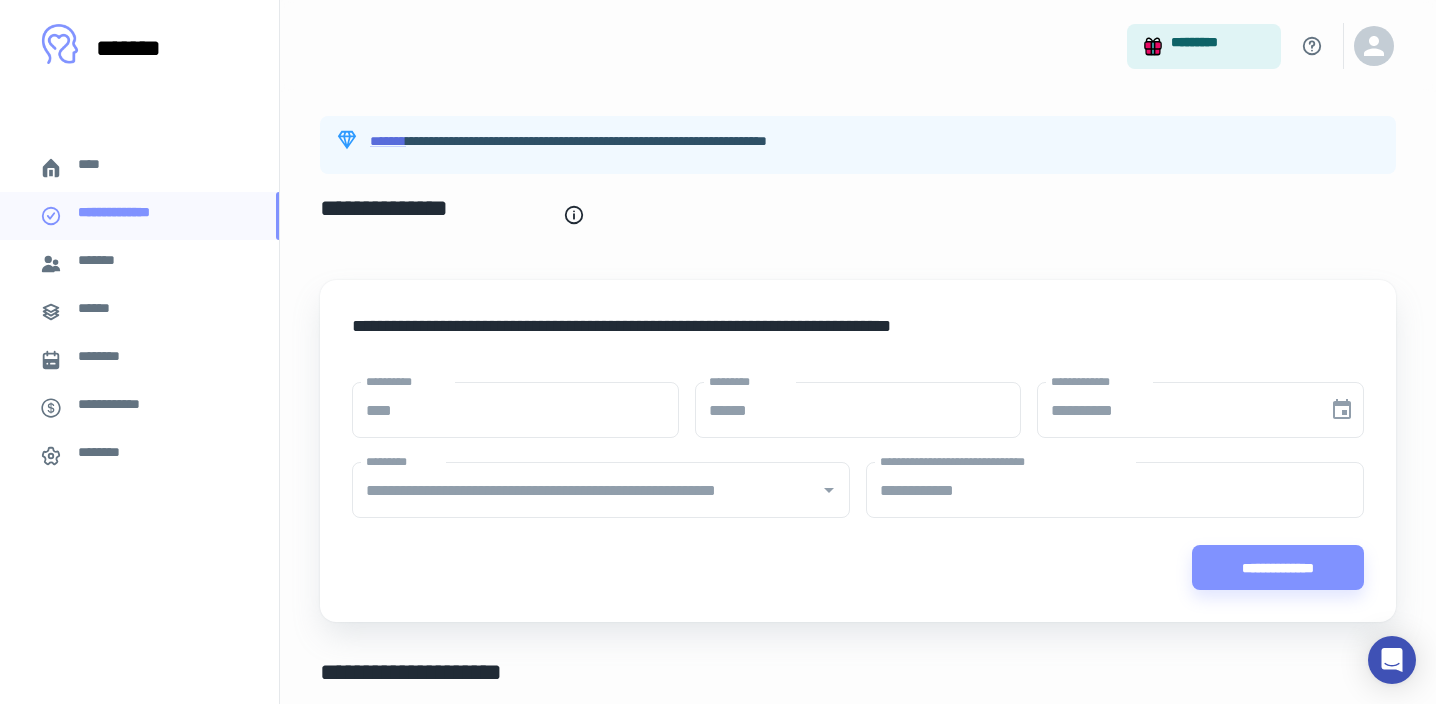 click on "**********" at bounding box center [858, 567] 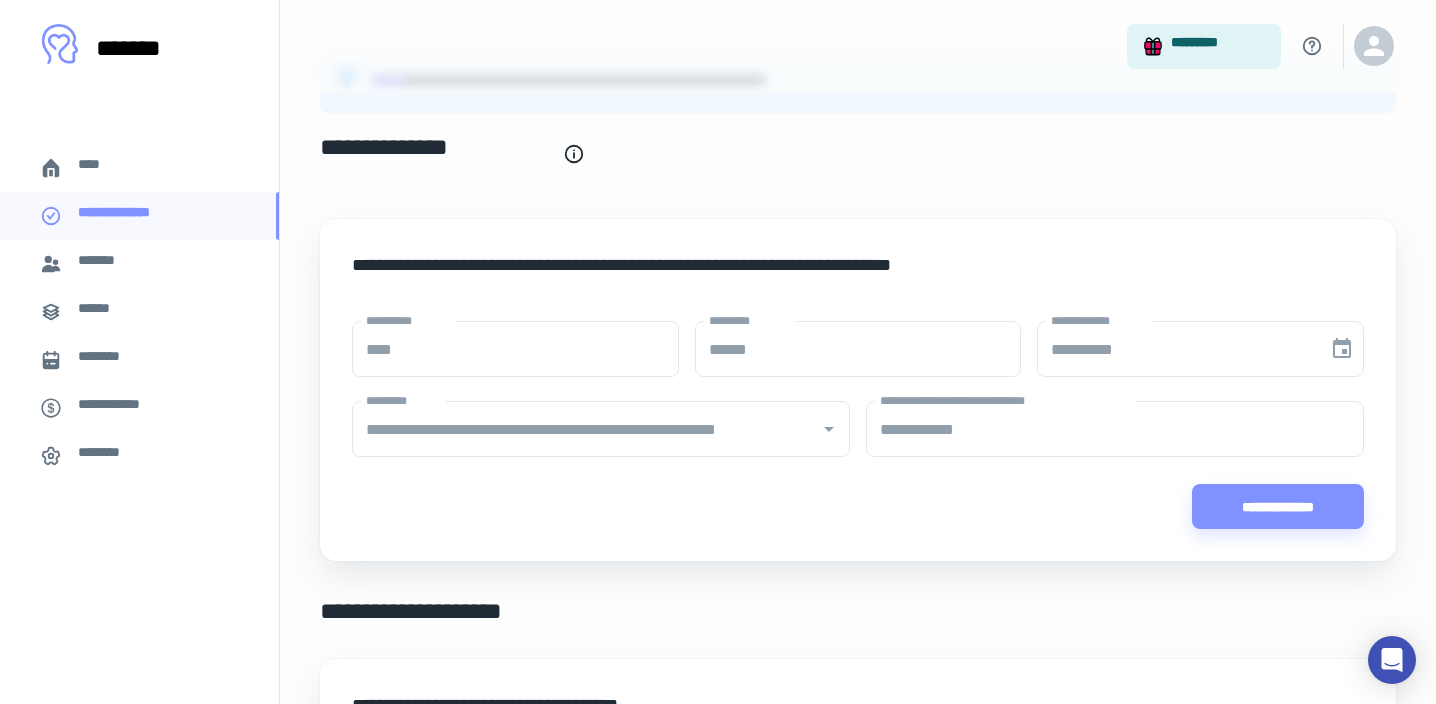 scroll, scrollTop: 0, scrollLeft: 0, axis: both 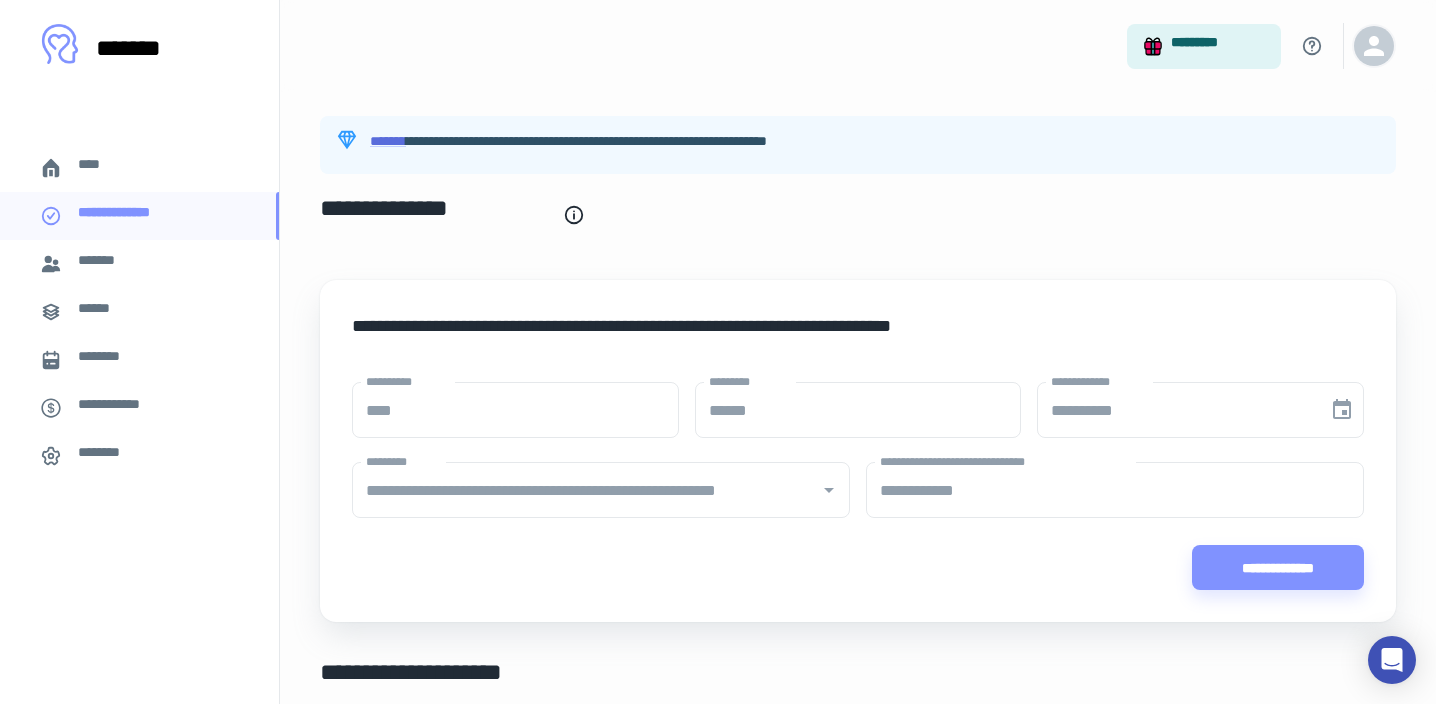 click 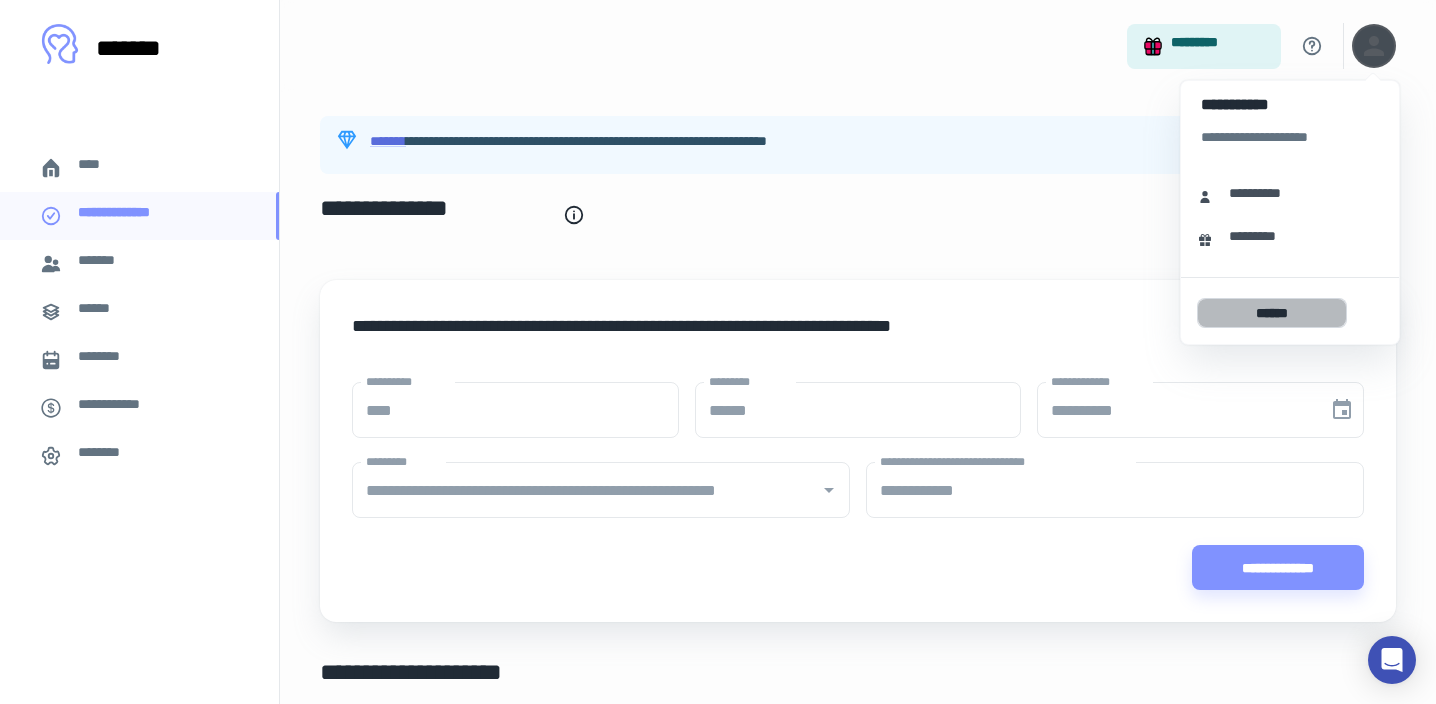 click on "******" at bounding box center (1272, 313) 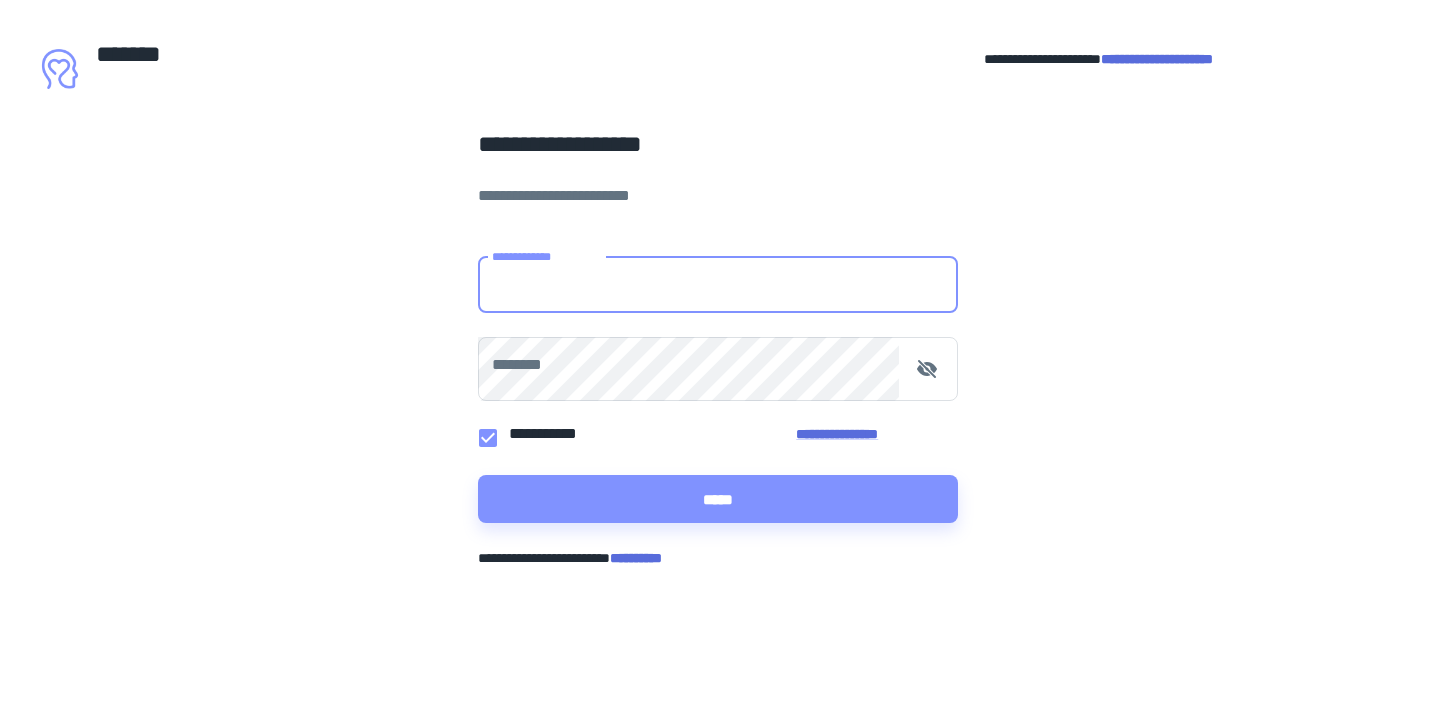click on "**********" at bounding box center [718, 285] 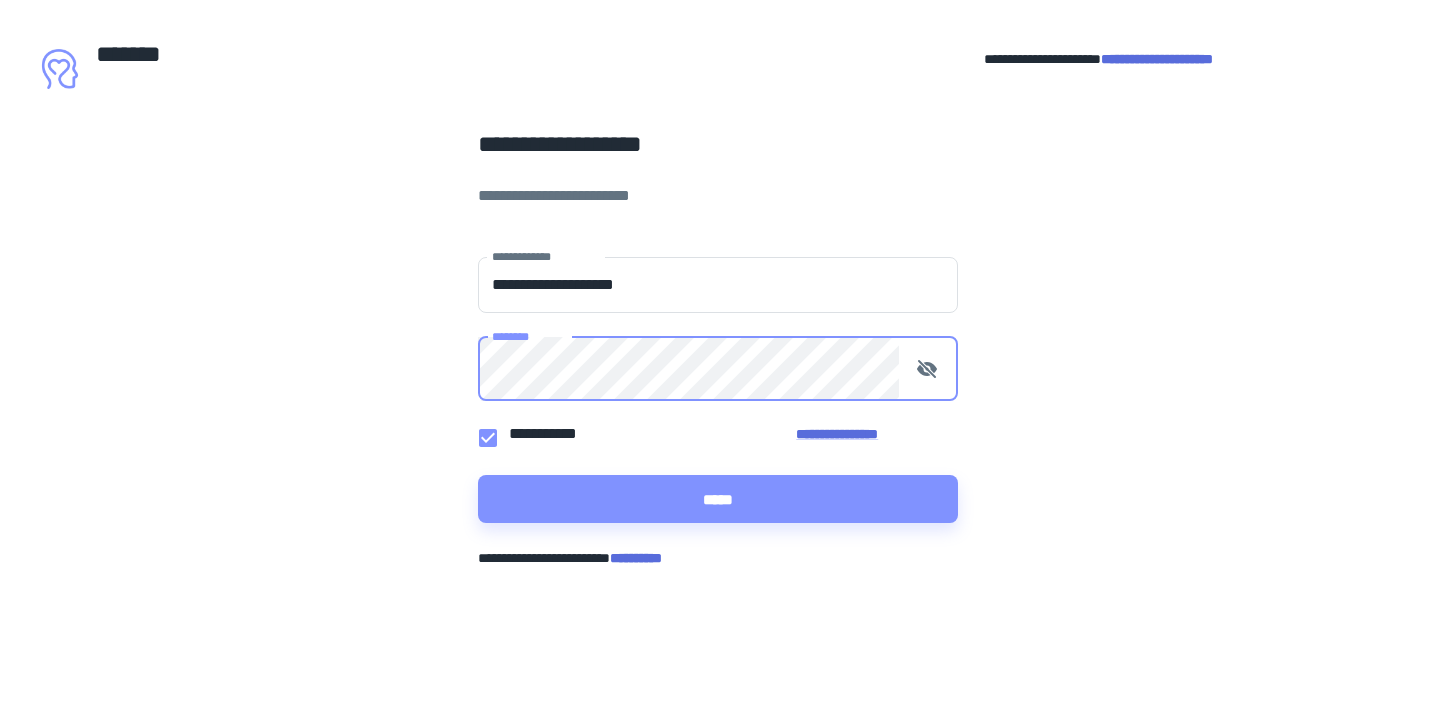click on "*****" at bounding box center (718, 499) 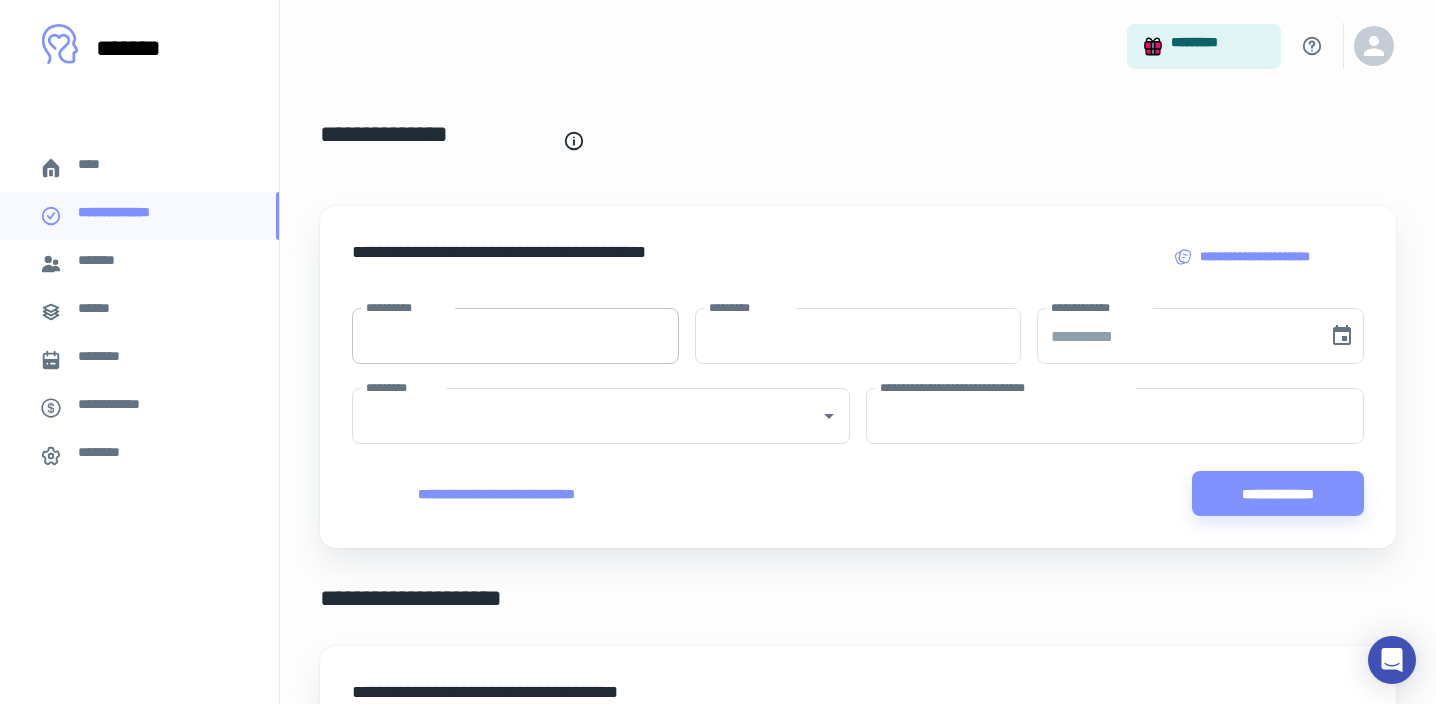 click on "**********" at bounding box center (515, 336) 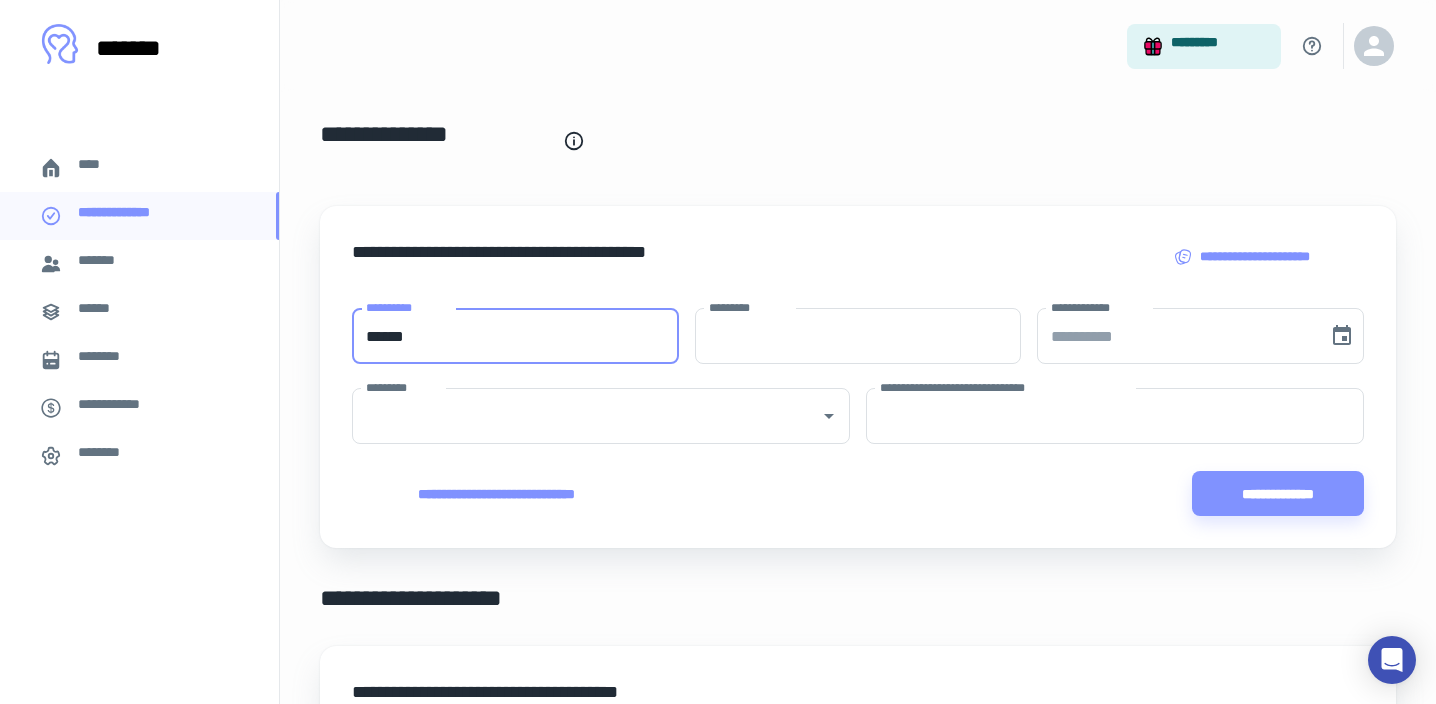 type on "*****" 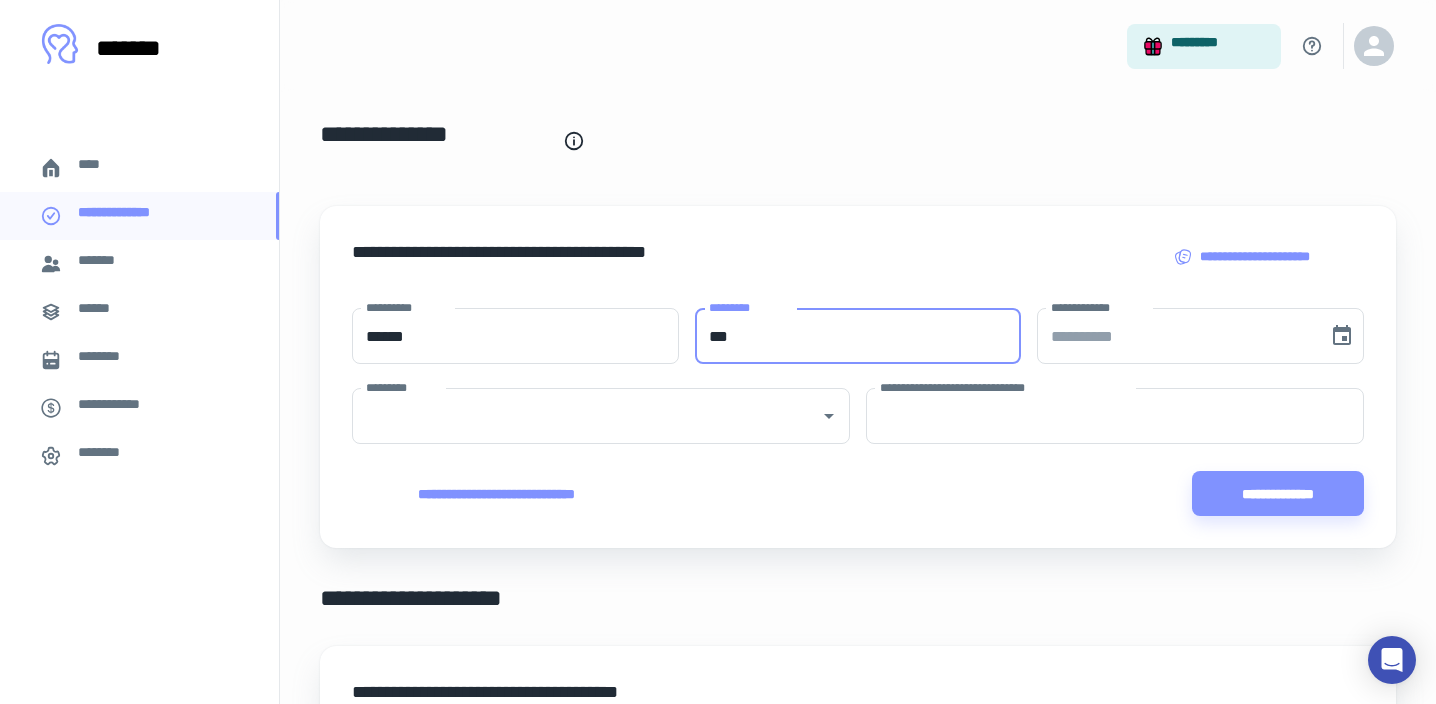 type on "***" 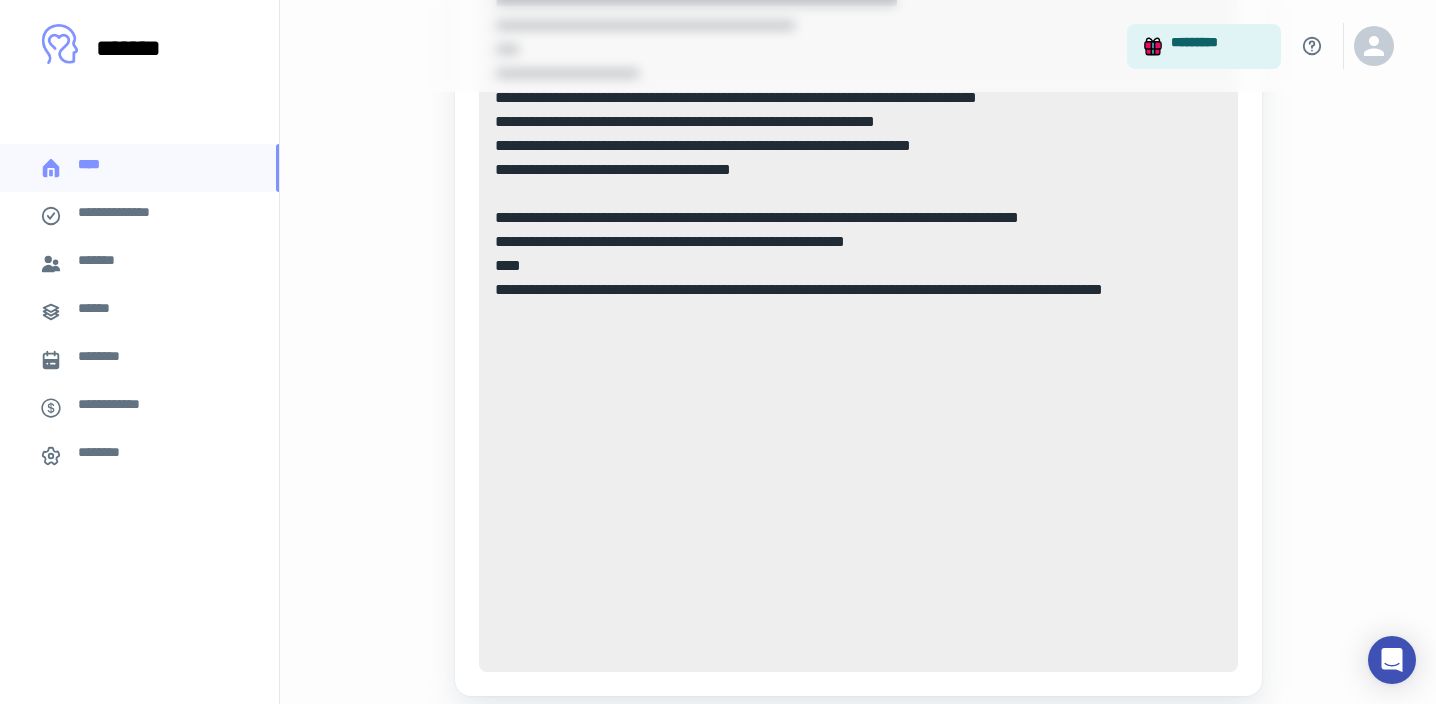 scroll, scrollTop: 1674, scrollLeft: 0, axis: vertical 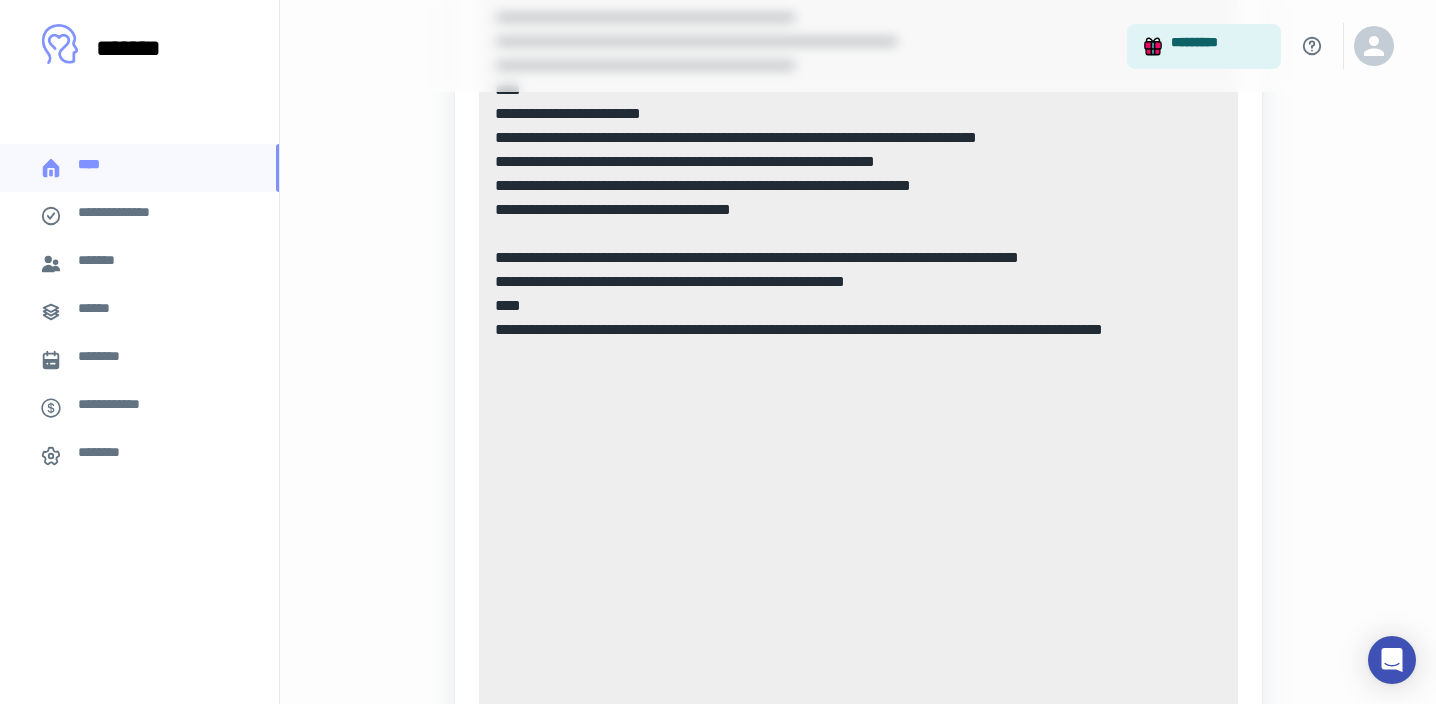 click on "**********" at bounding box center (146, 216) 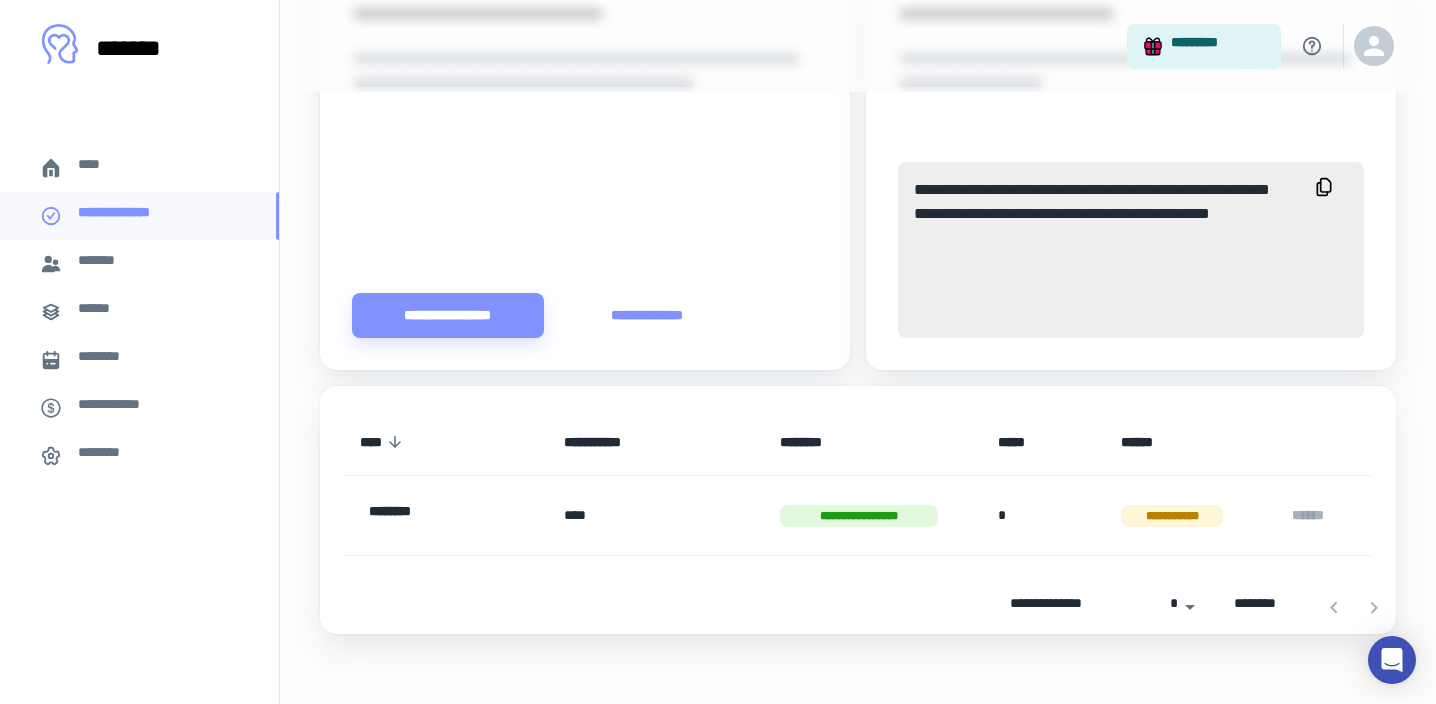 scroll, scrollTop: 864, scrollLeft: 0, axis: vertical 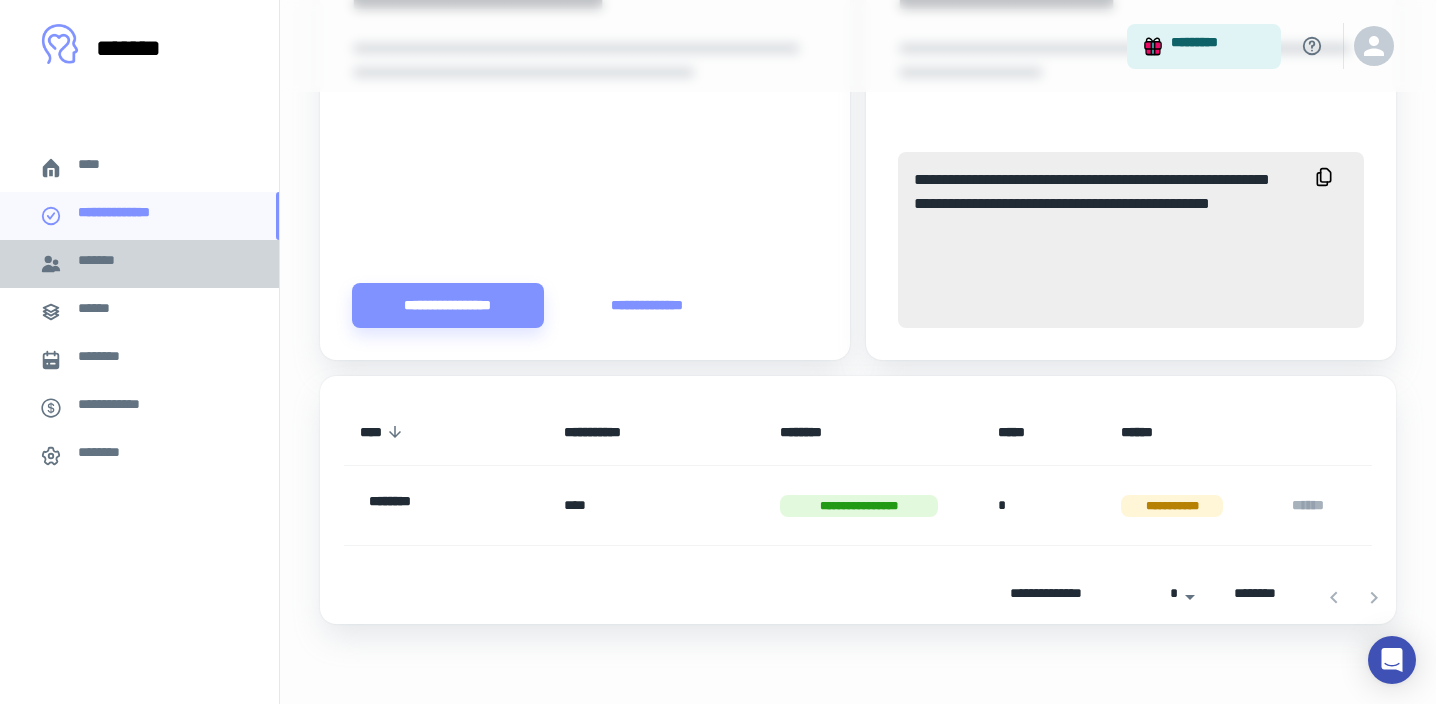 click on "*******" at bounding box center [109, 264] 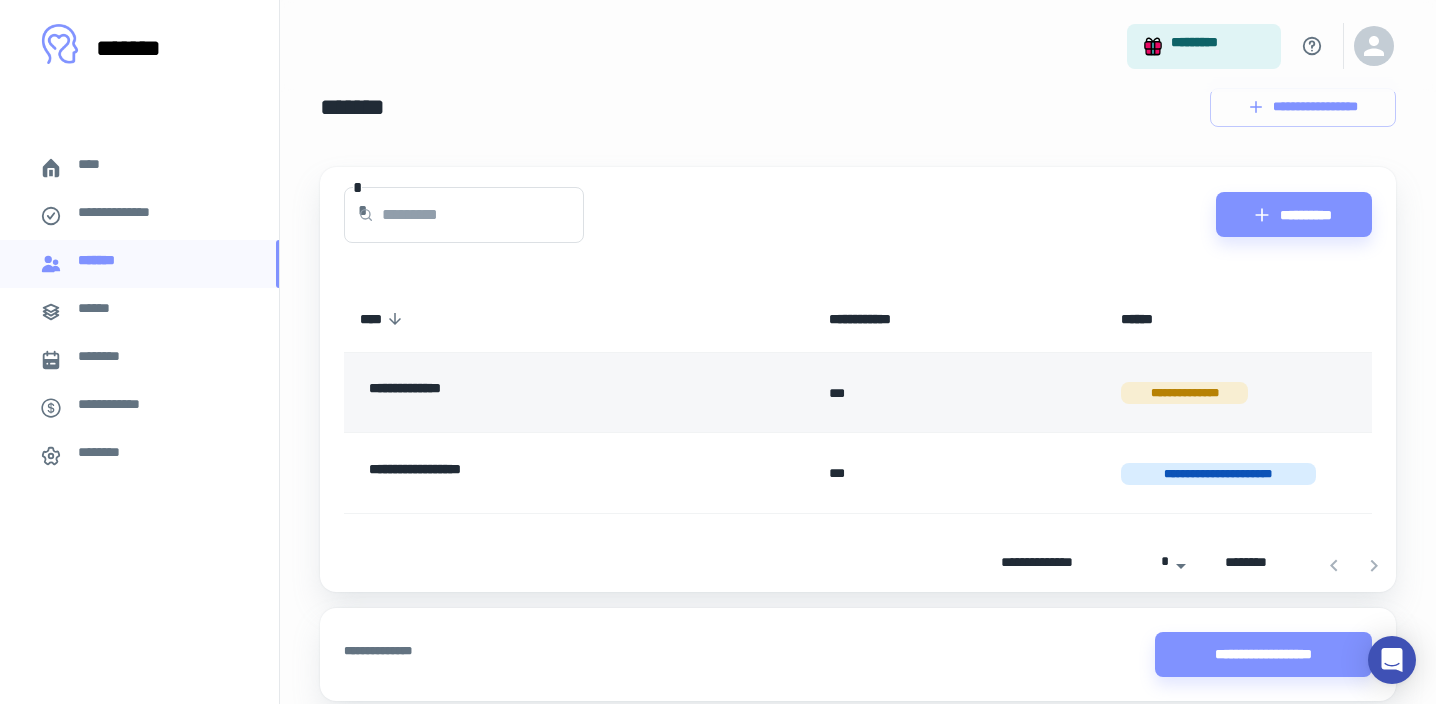 scroll, scrollTop: 0, scrollLeft: 0, axis: both 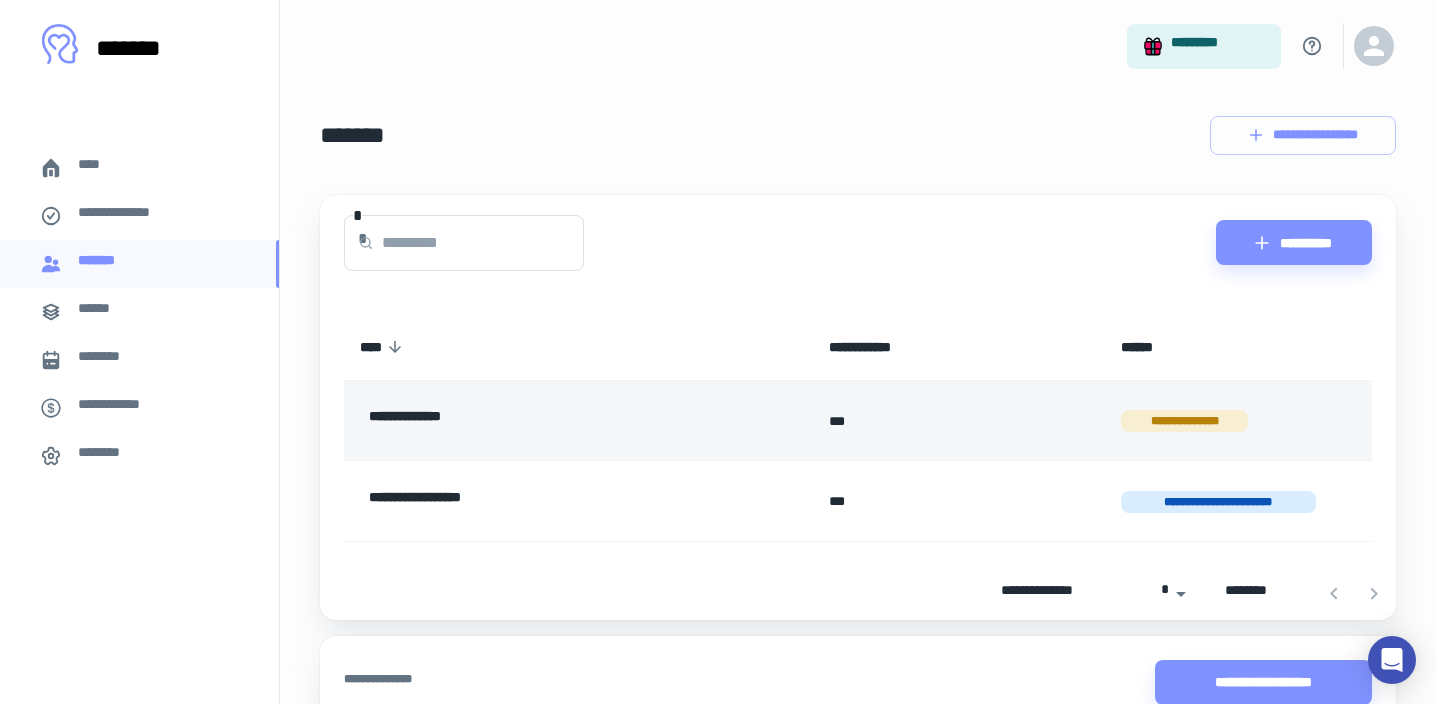 click on "***" at bounding box center (959, 420) 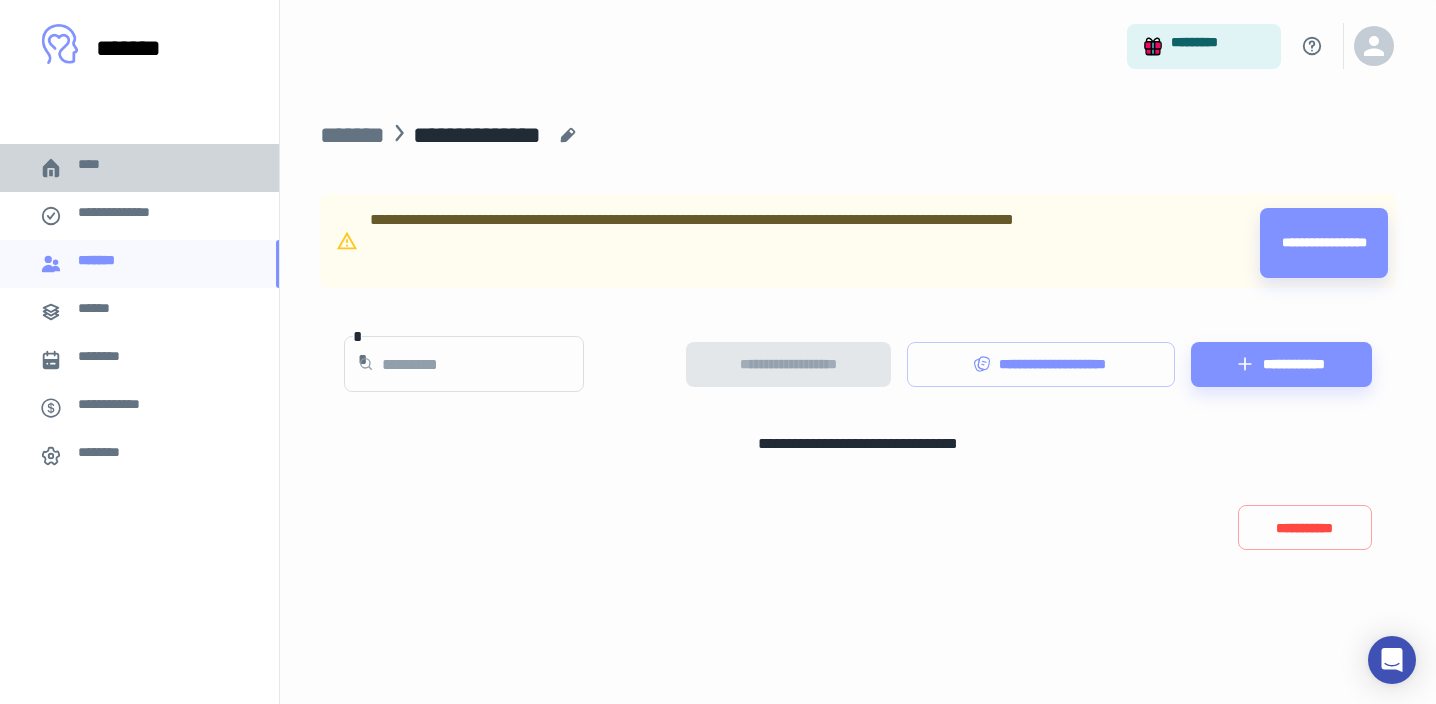 click on "****" at bounding box center (104, 168) 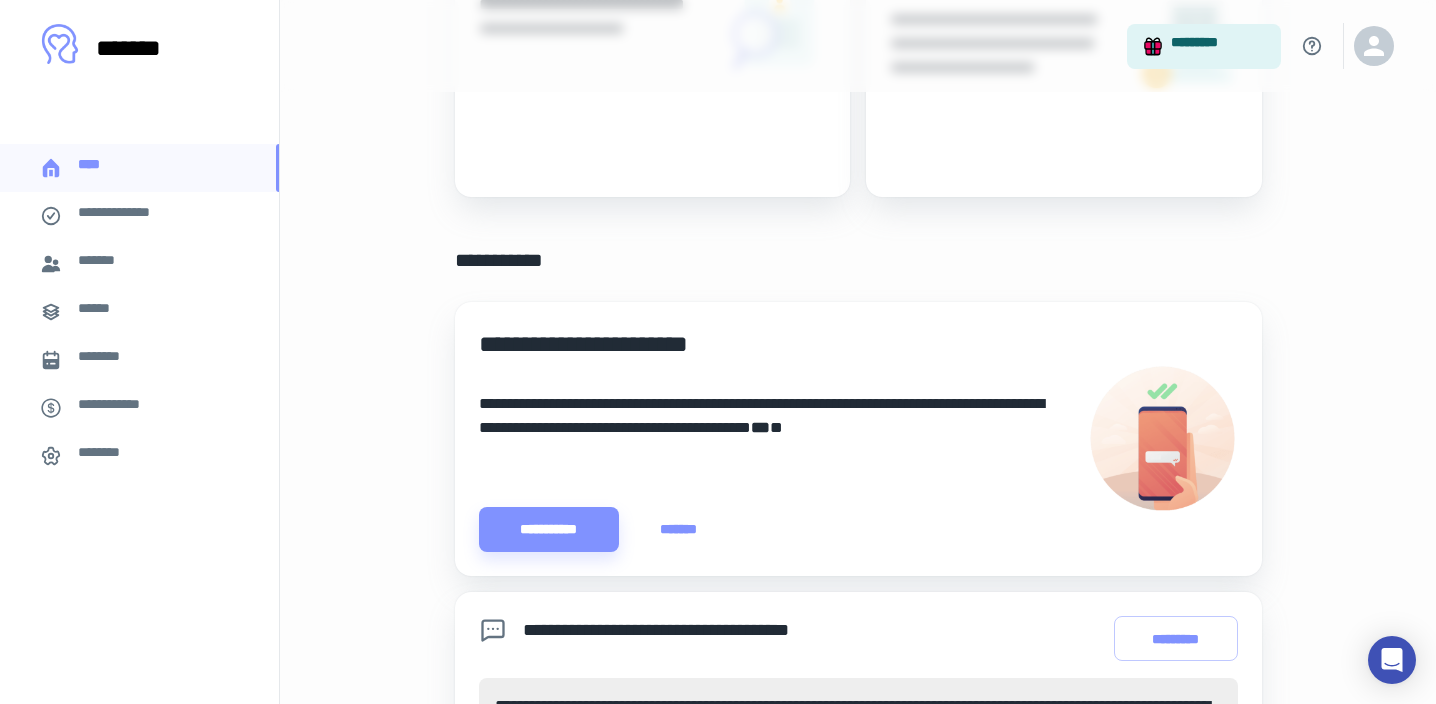 scroll, scrollTop: 825, scrollLeft: 0, axis: vertical 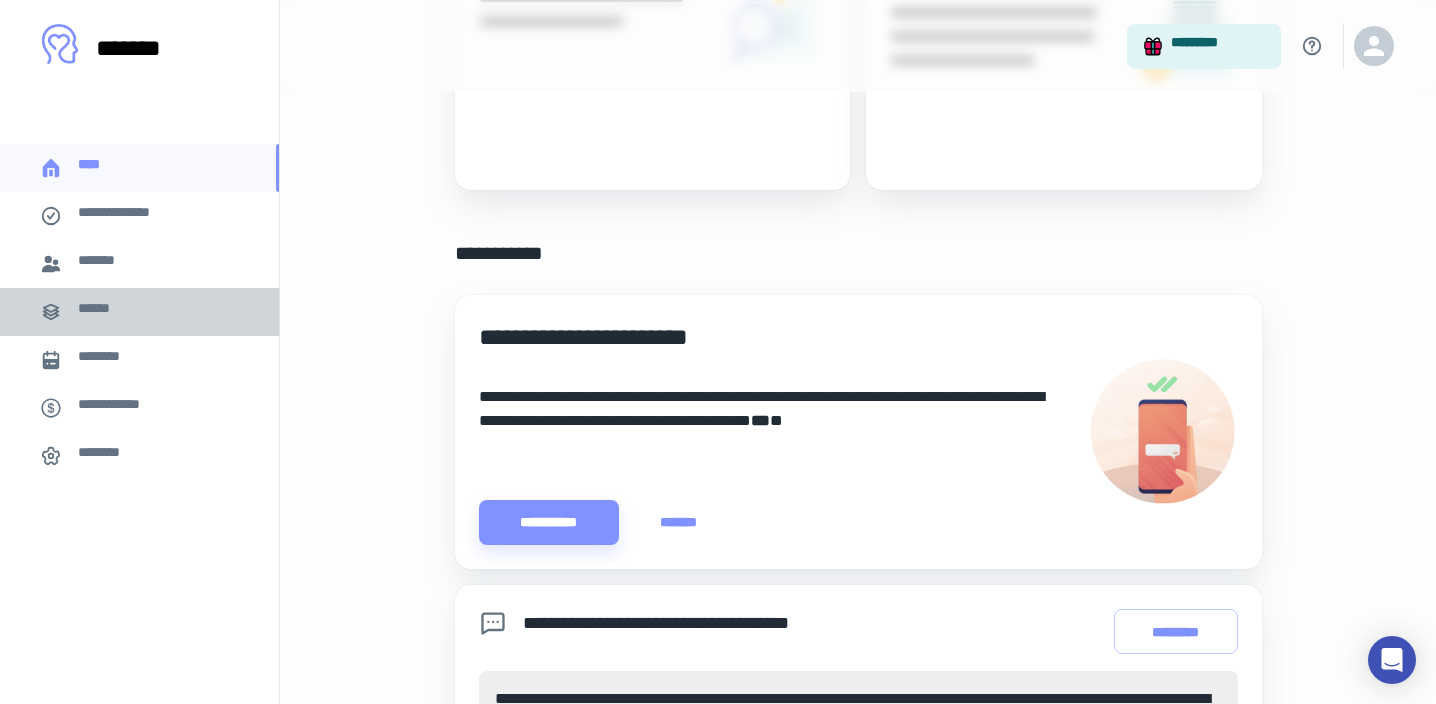 click on "******" at bounding box center [139, 312] 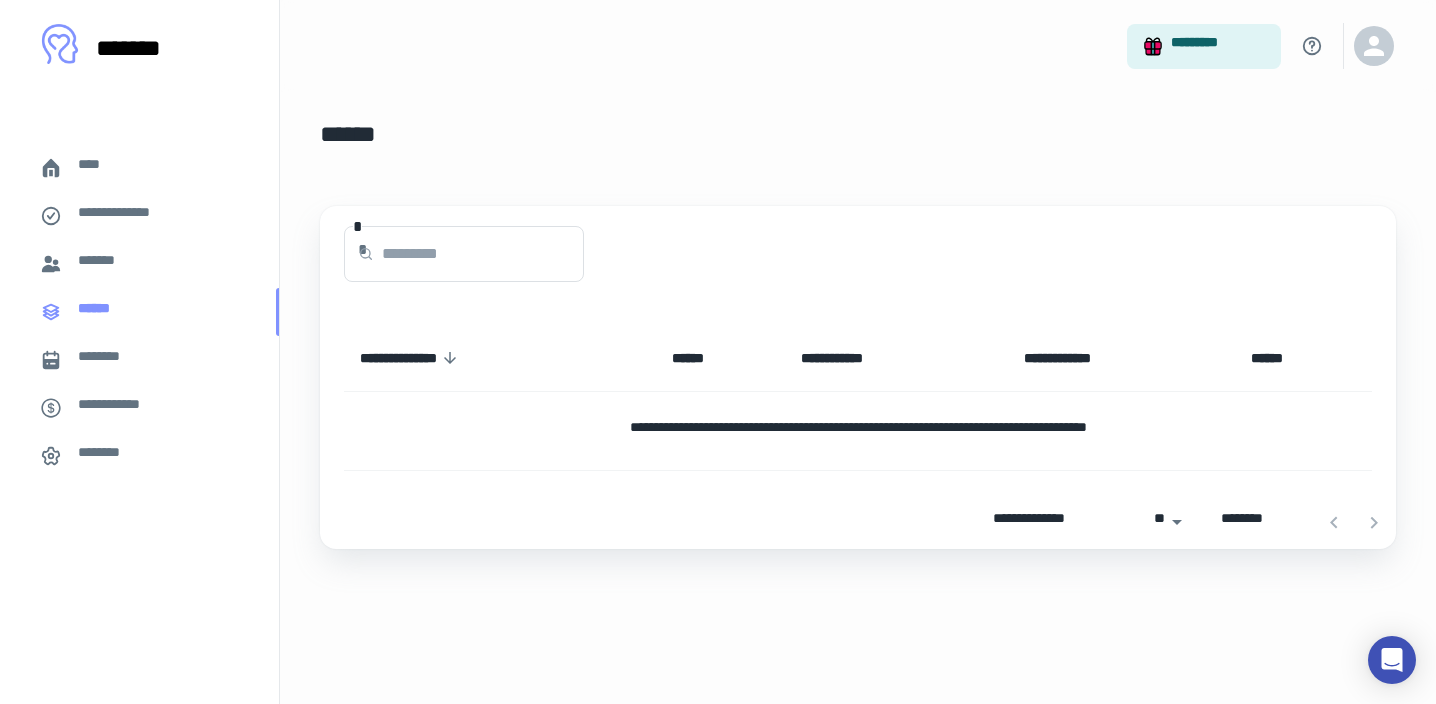 scroll, scrollTop: 0, scrollLeft: 0, axis: both 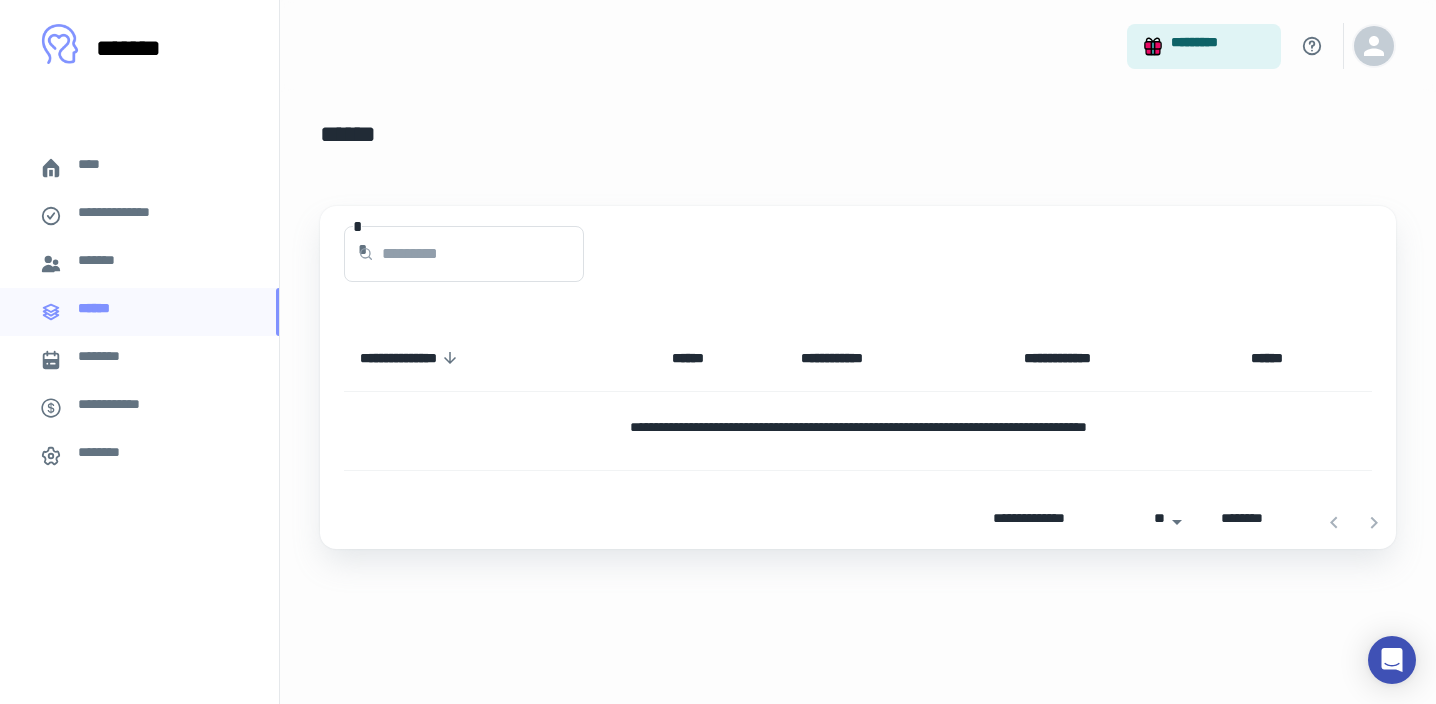 click 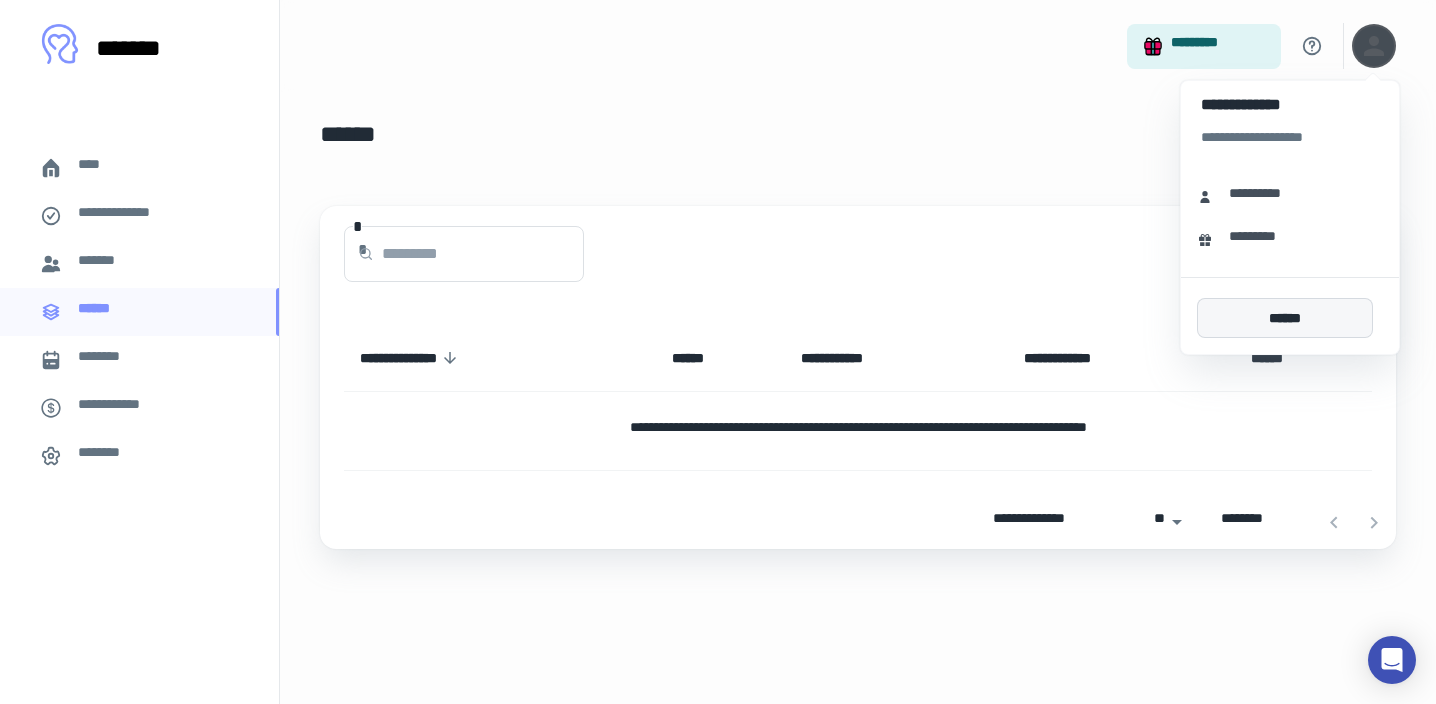 click on "******" at bounding box center [1285, 318] 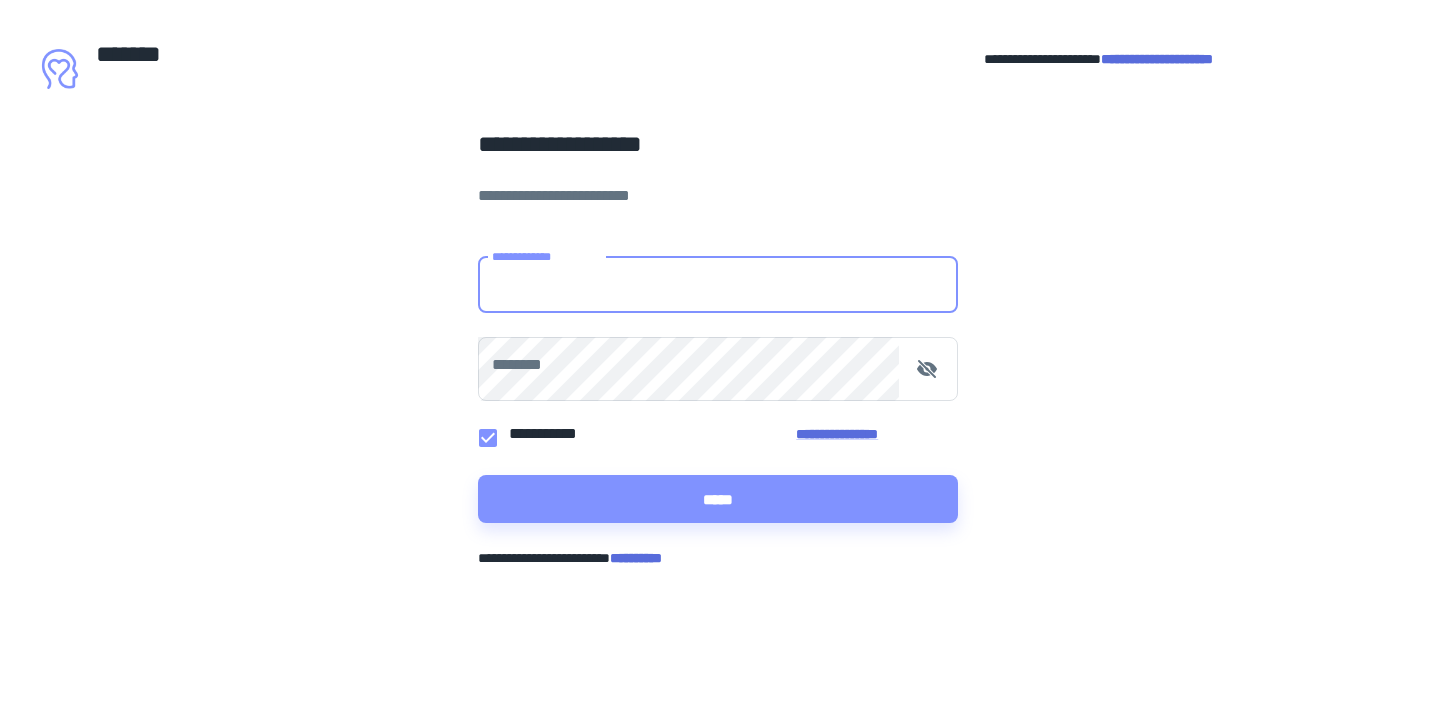 click on "**********" at bounding box center [718, 285] 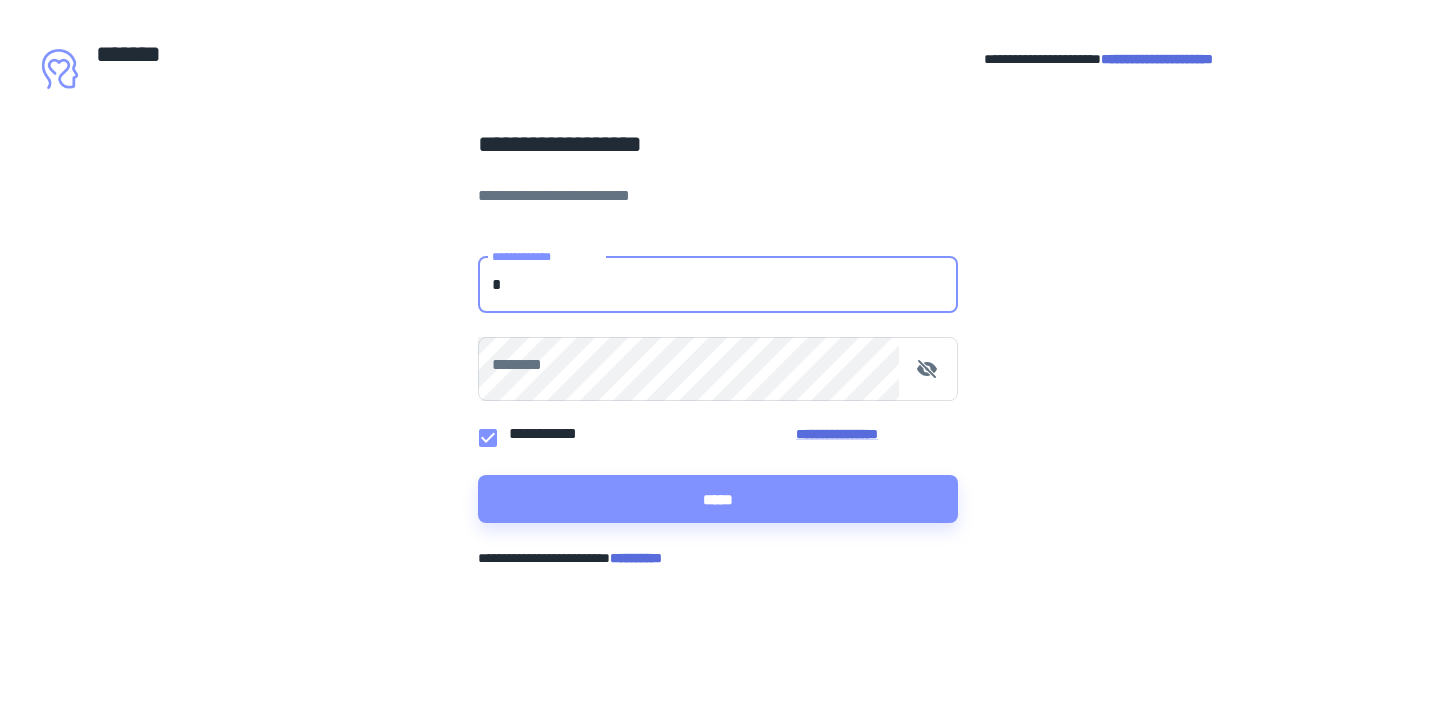 type on "**********" 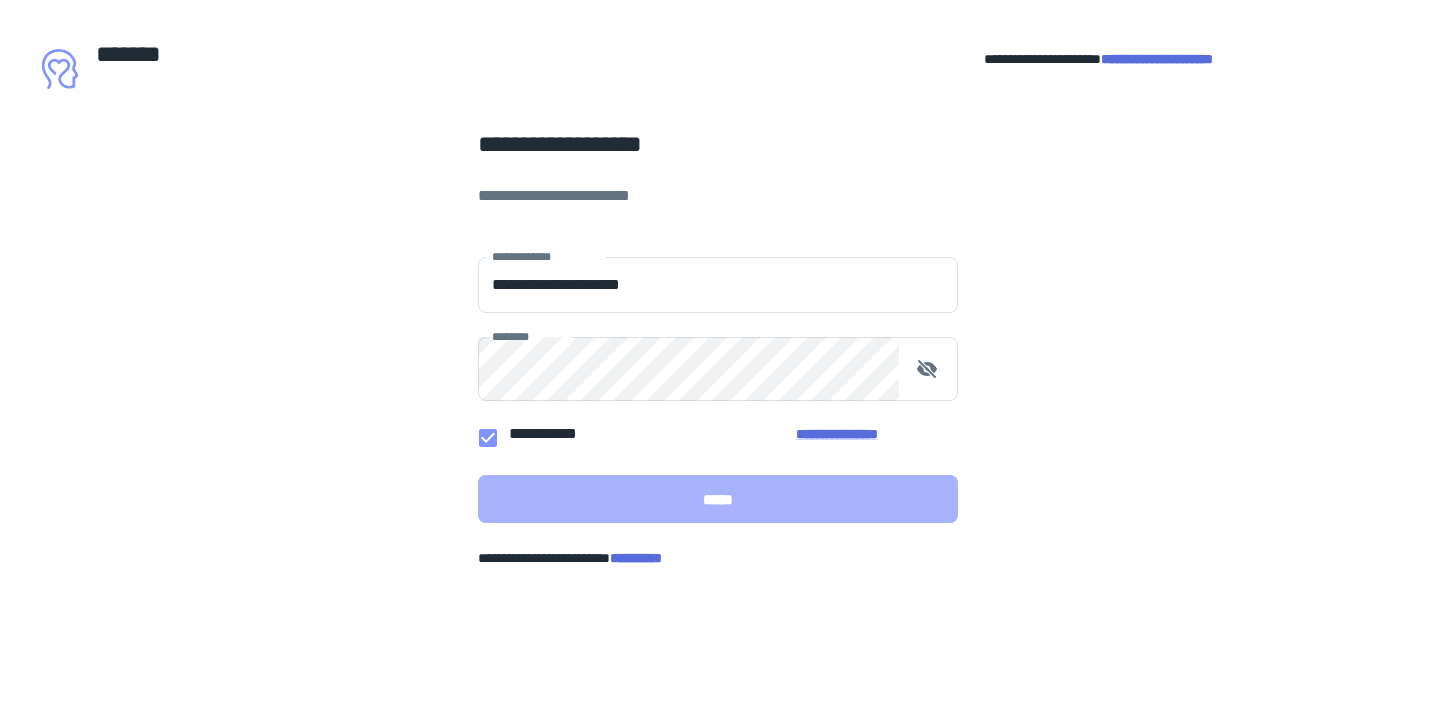 click on "*****" at bounding box center (718, 499) 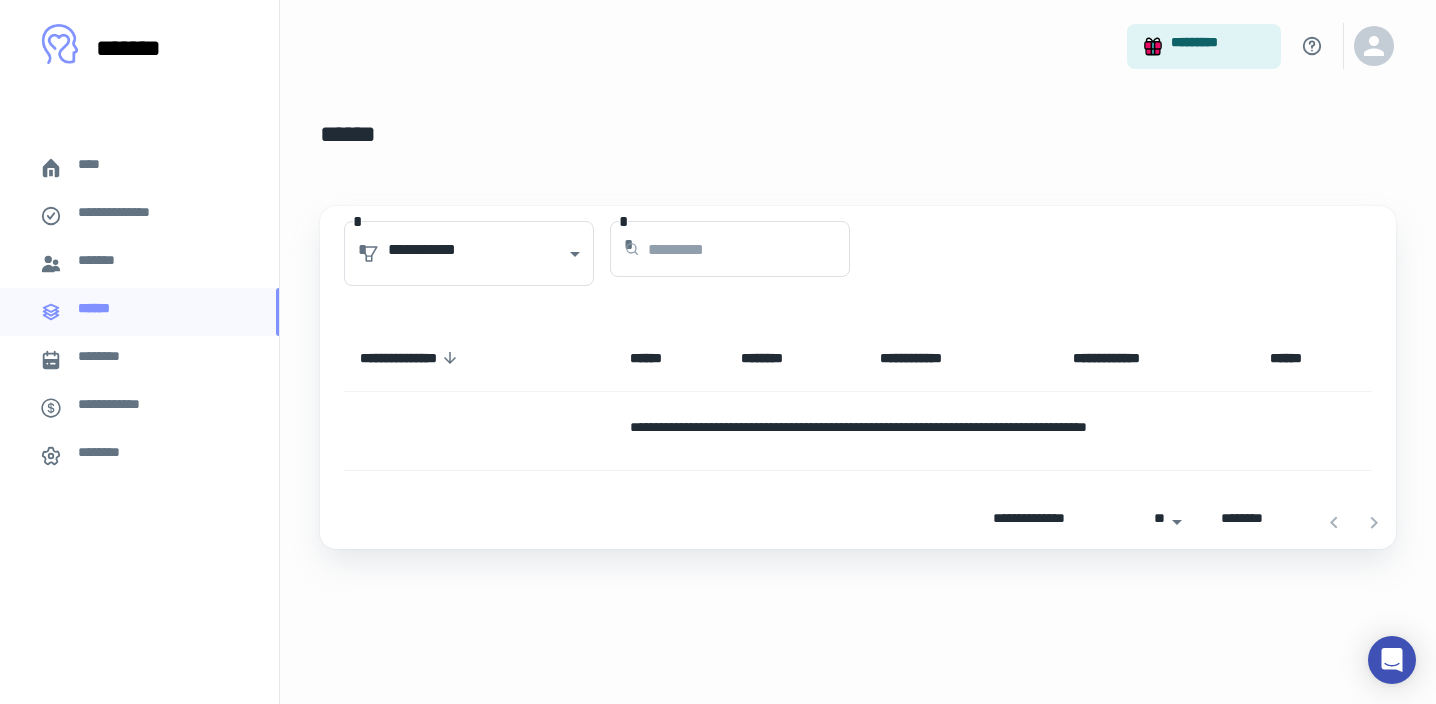 click on "**********" at bounding box center [146, 216] 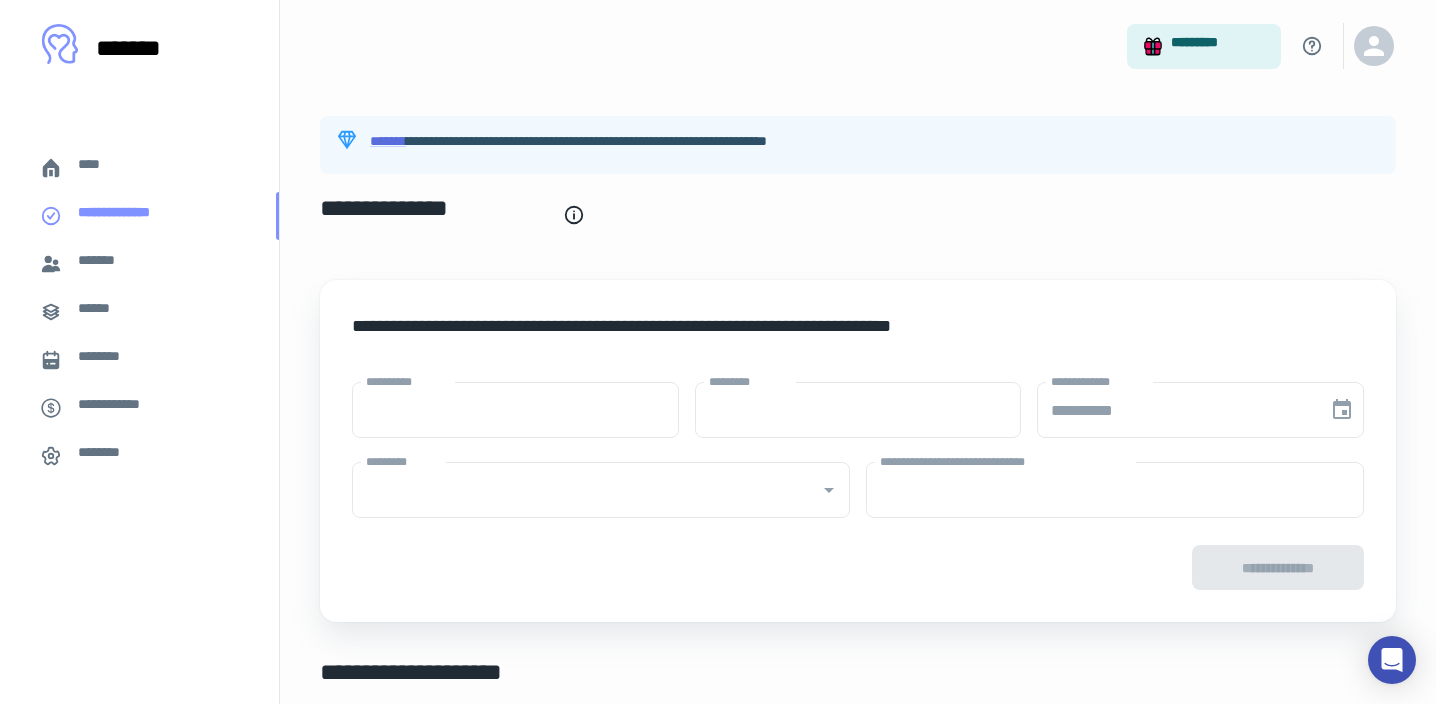 type on "****" 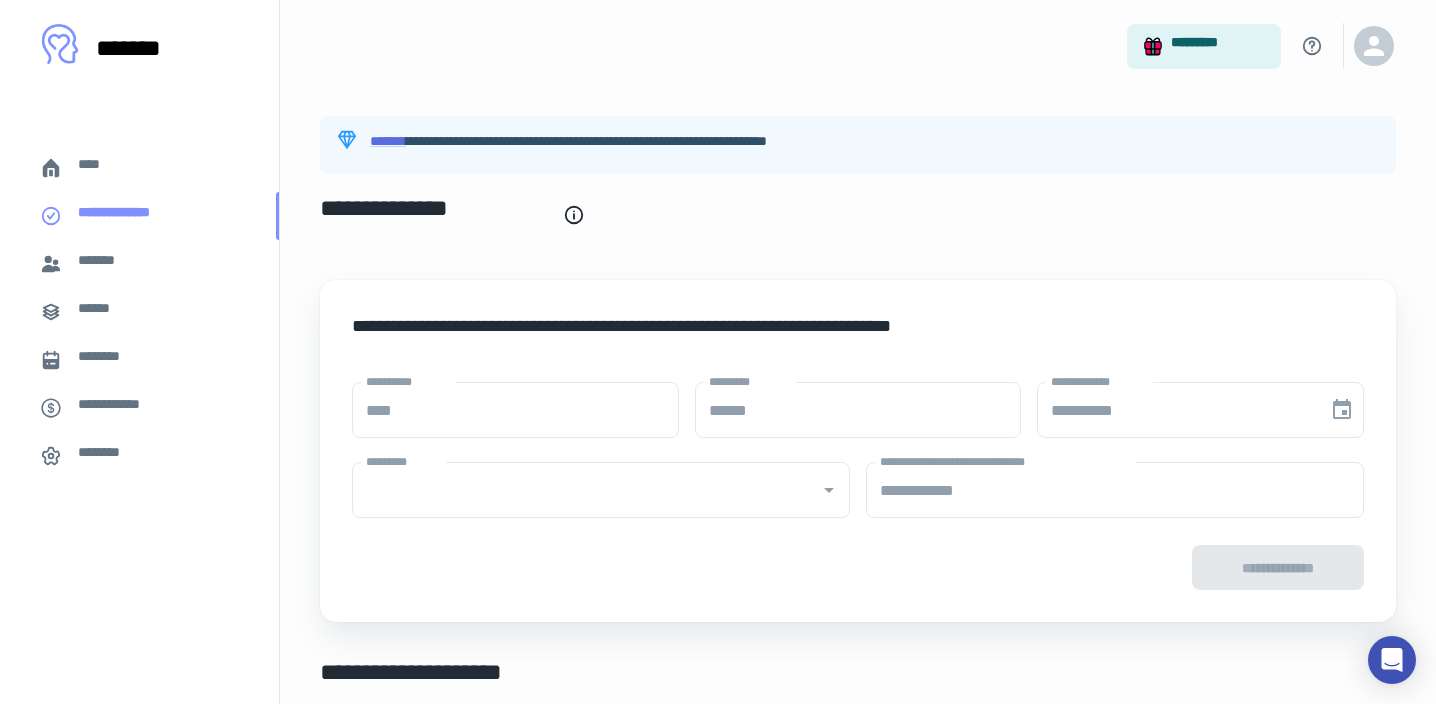type on "**********" 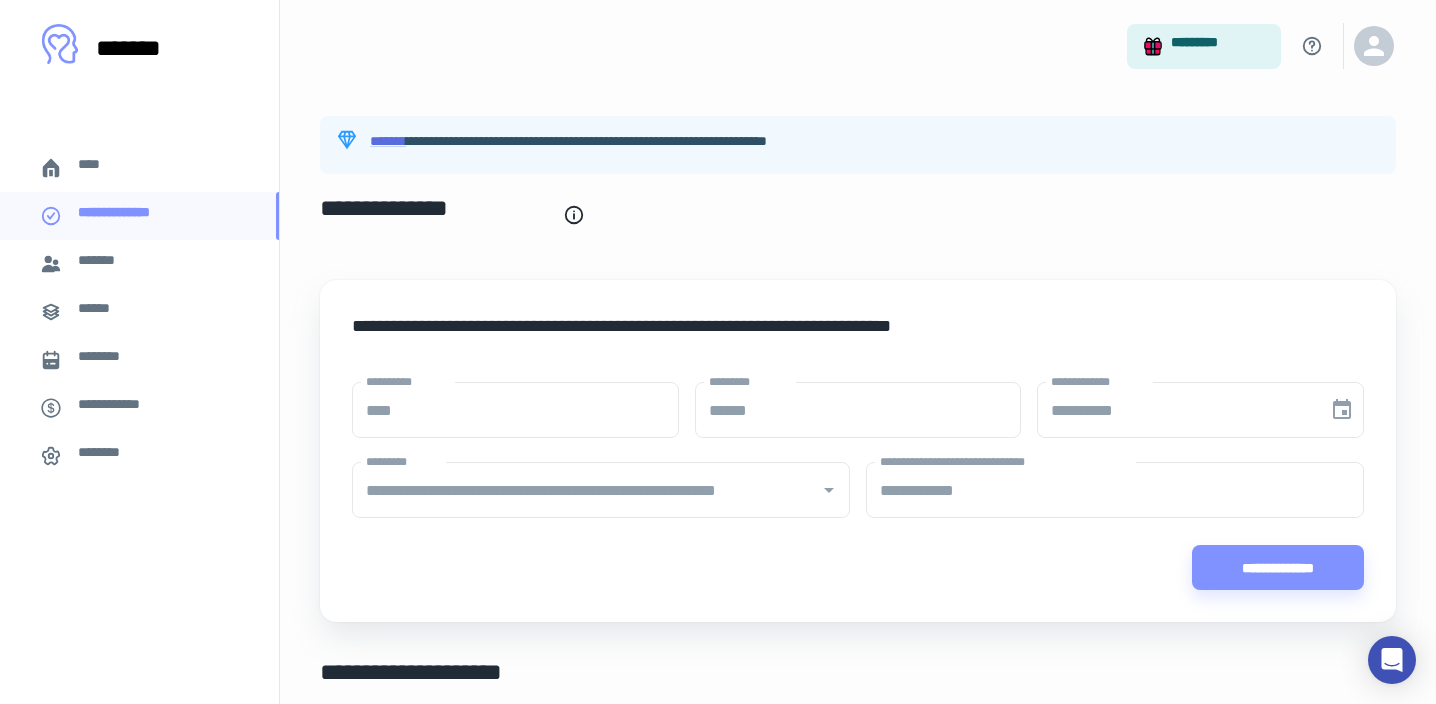 click on "****" at bounding box center (104, 168) 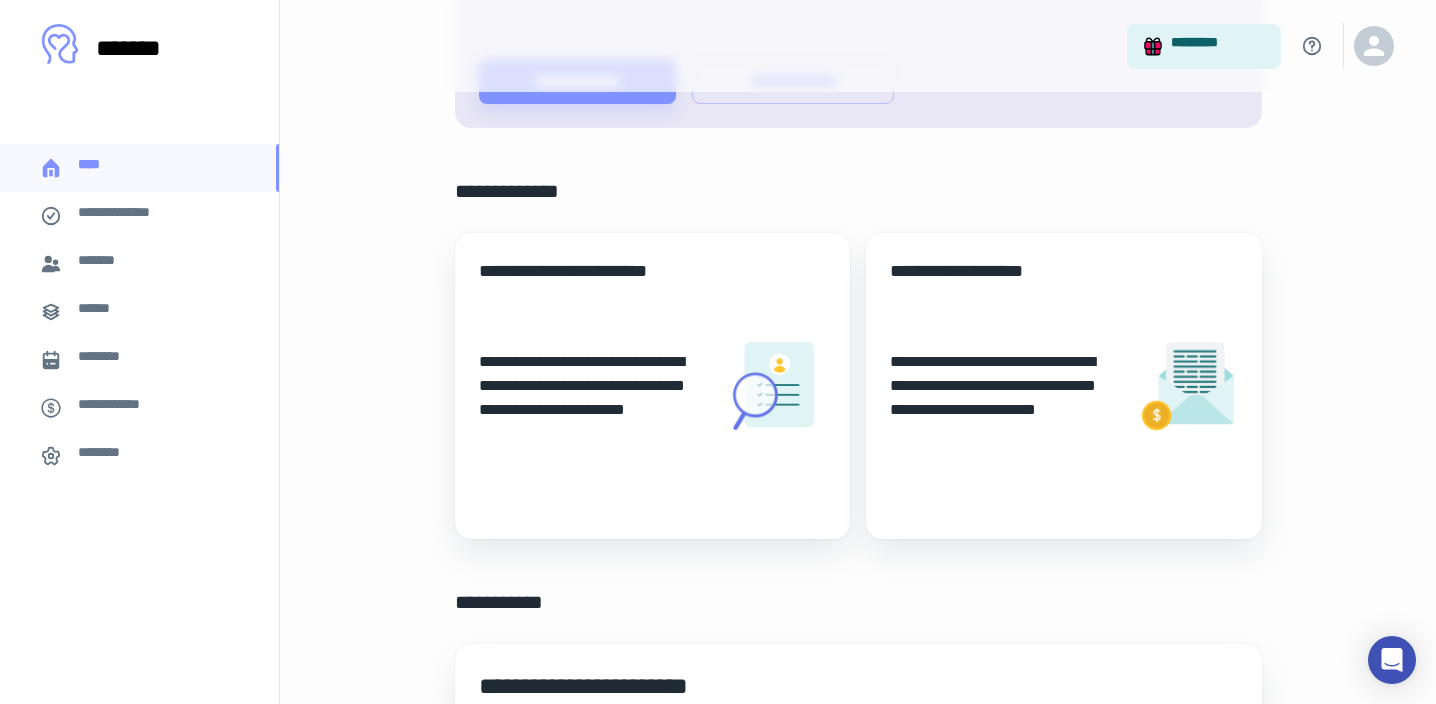 scroll, scrollTop: 477, scrollLeft: 0, axis: vertical 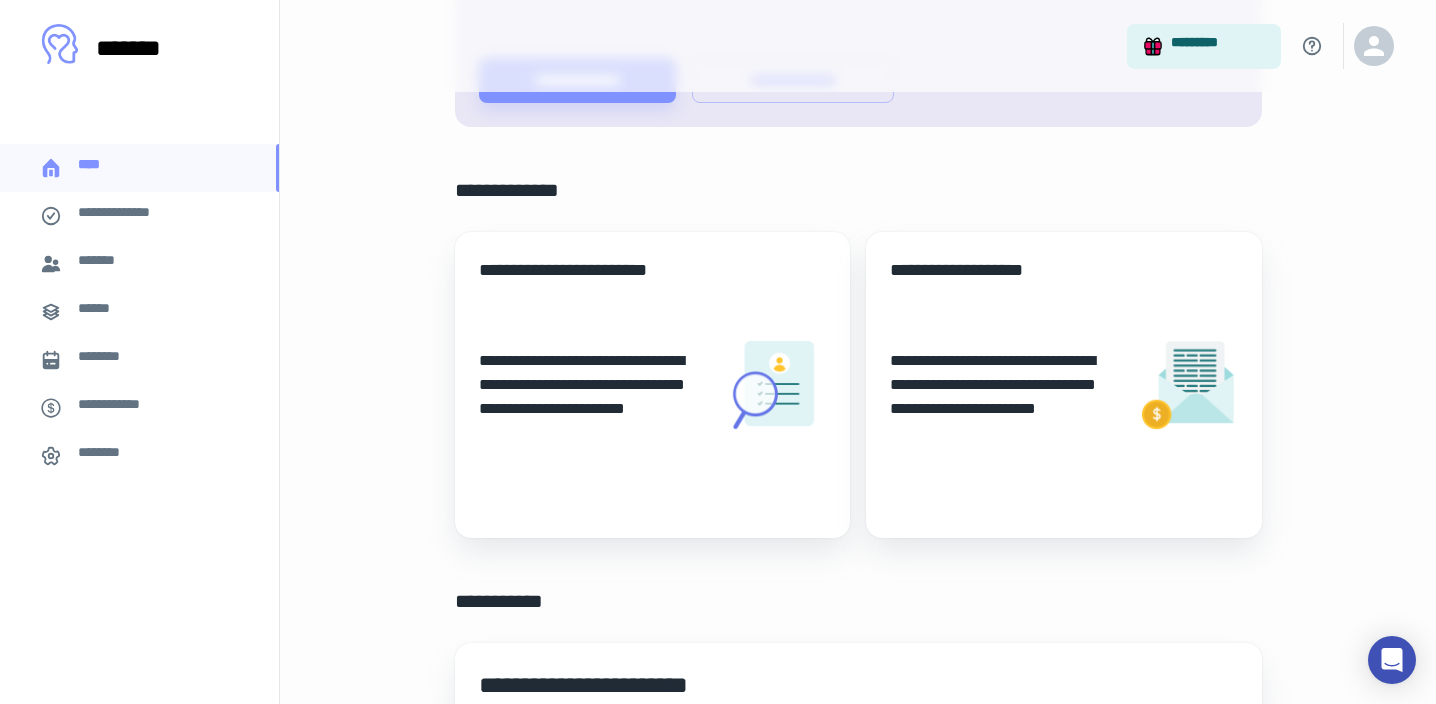 click at bounding box center (776, 385) 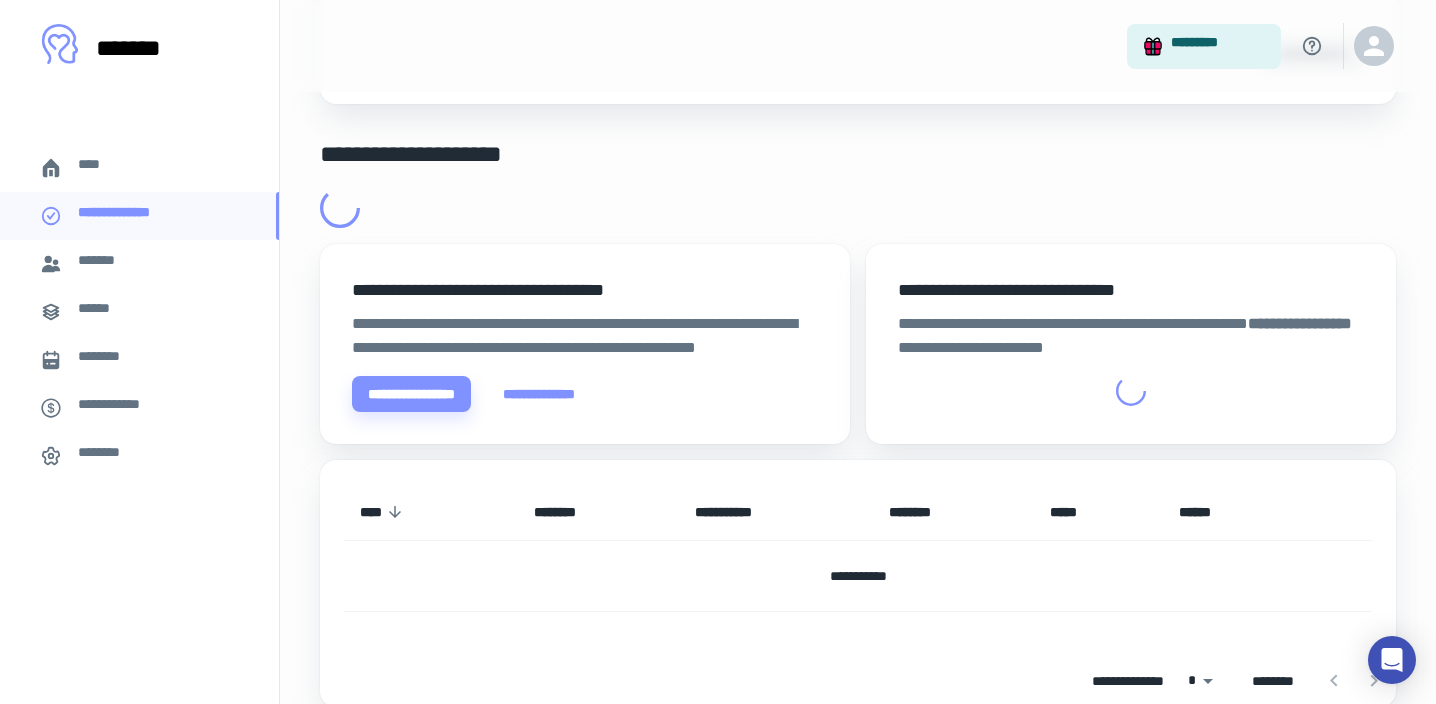 scroll, scrollTop: 0, scrollLeft: 0, axis: both 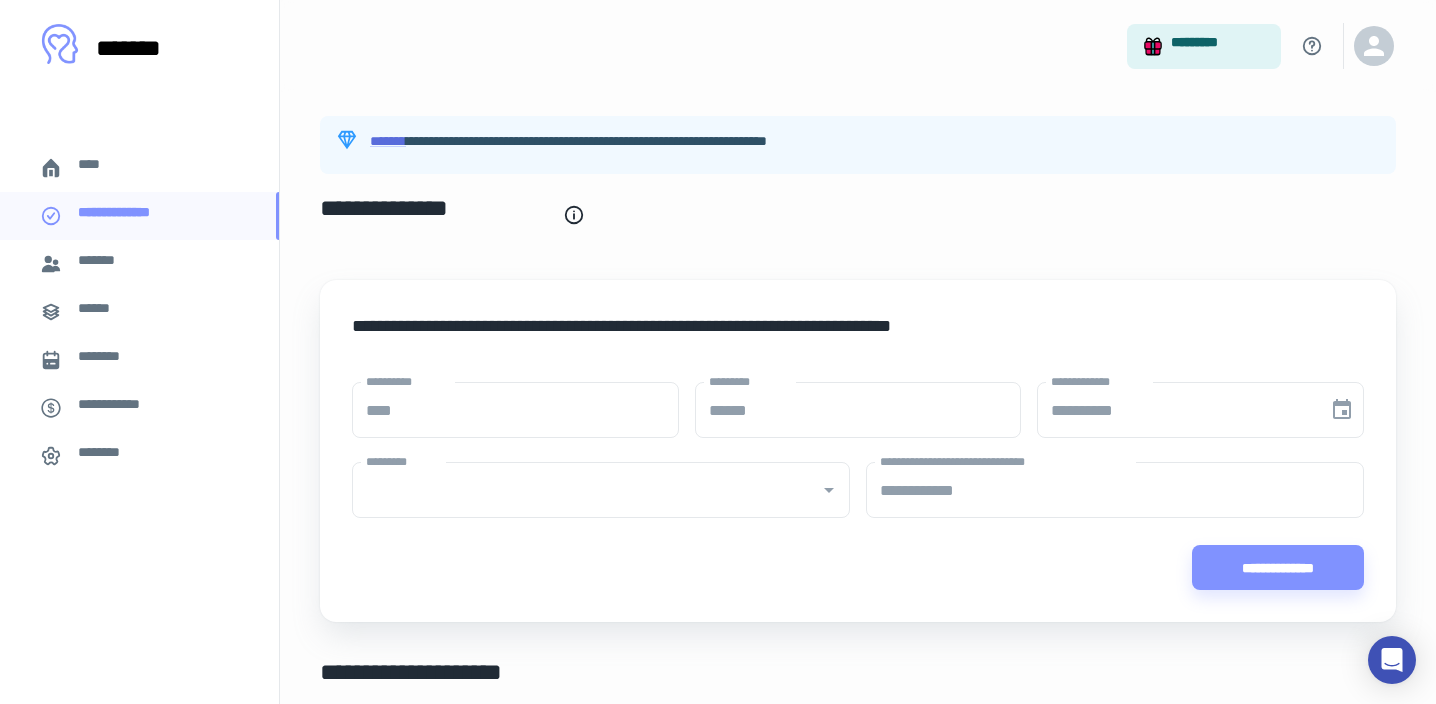 type on "****" 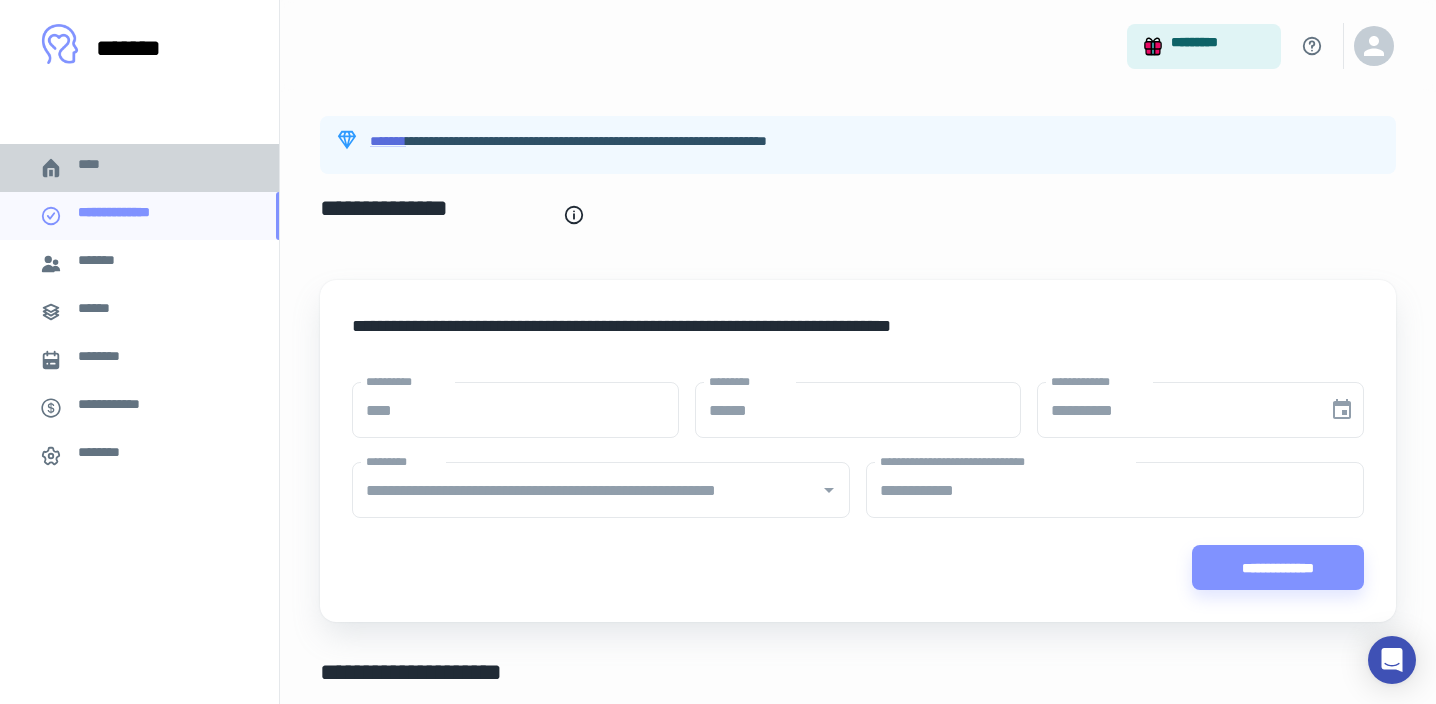 click on "****" at bounding box center [139, 168] 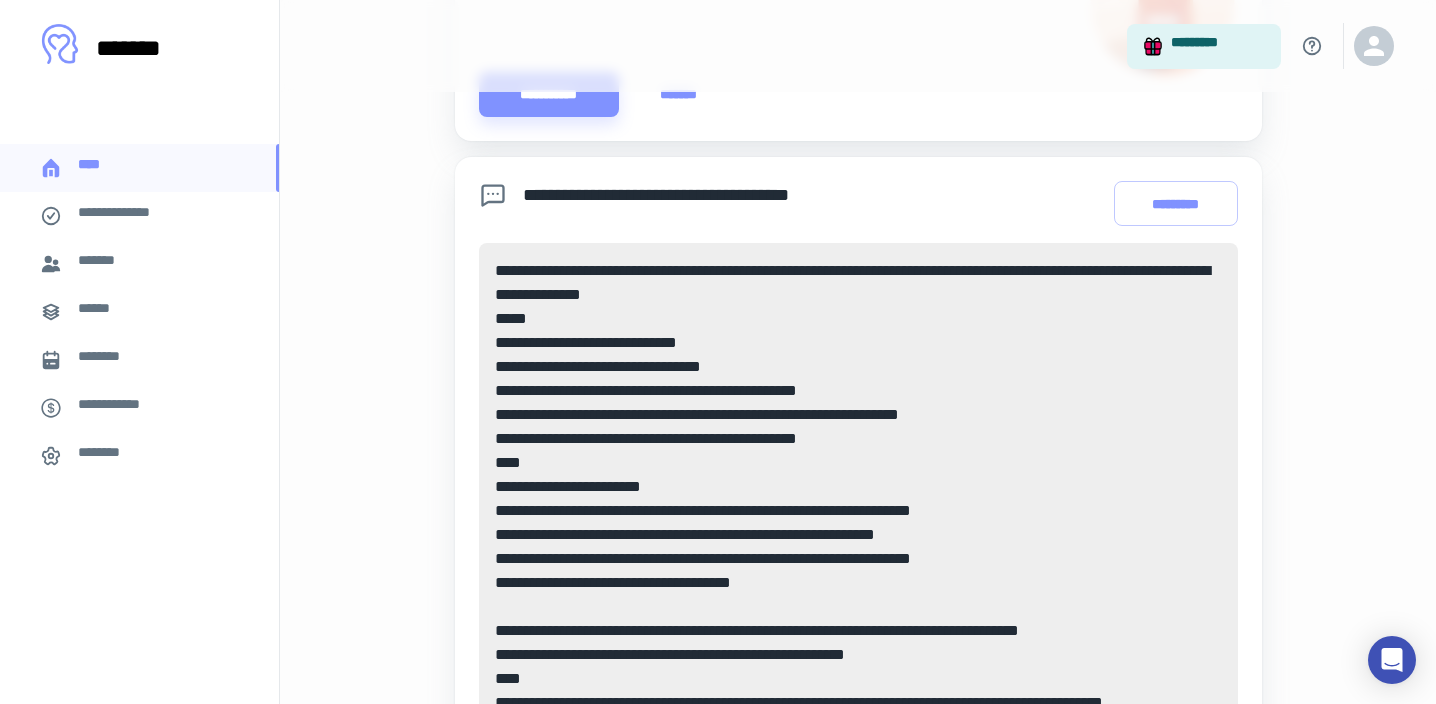 scroll, scrollTop: 1255, scrollLeft: 0, axis: vertical 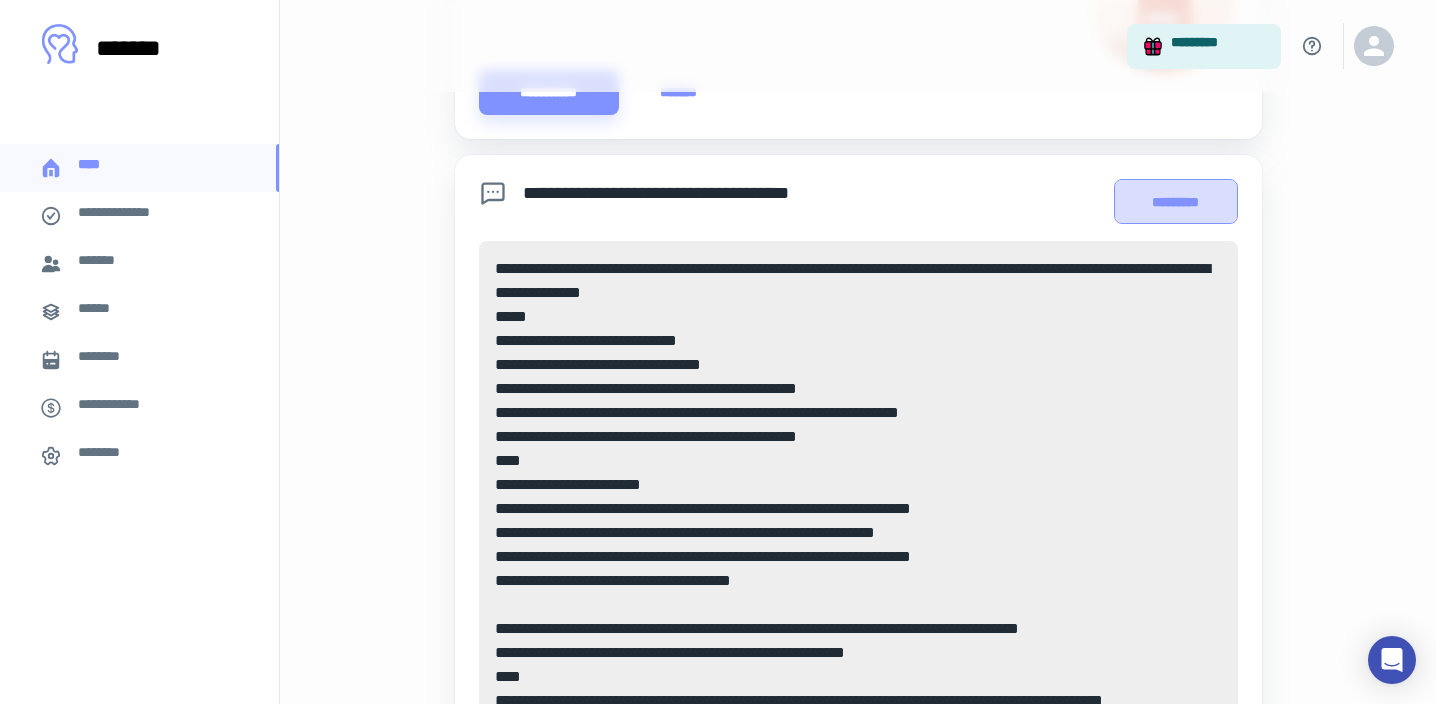 click on "*********" at bounding box center (1175, 201) 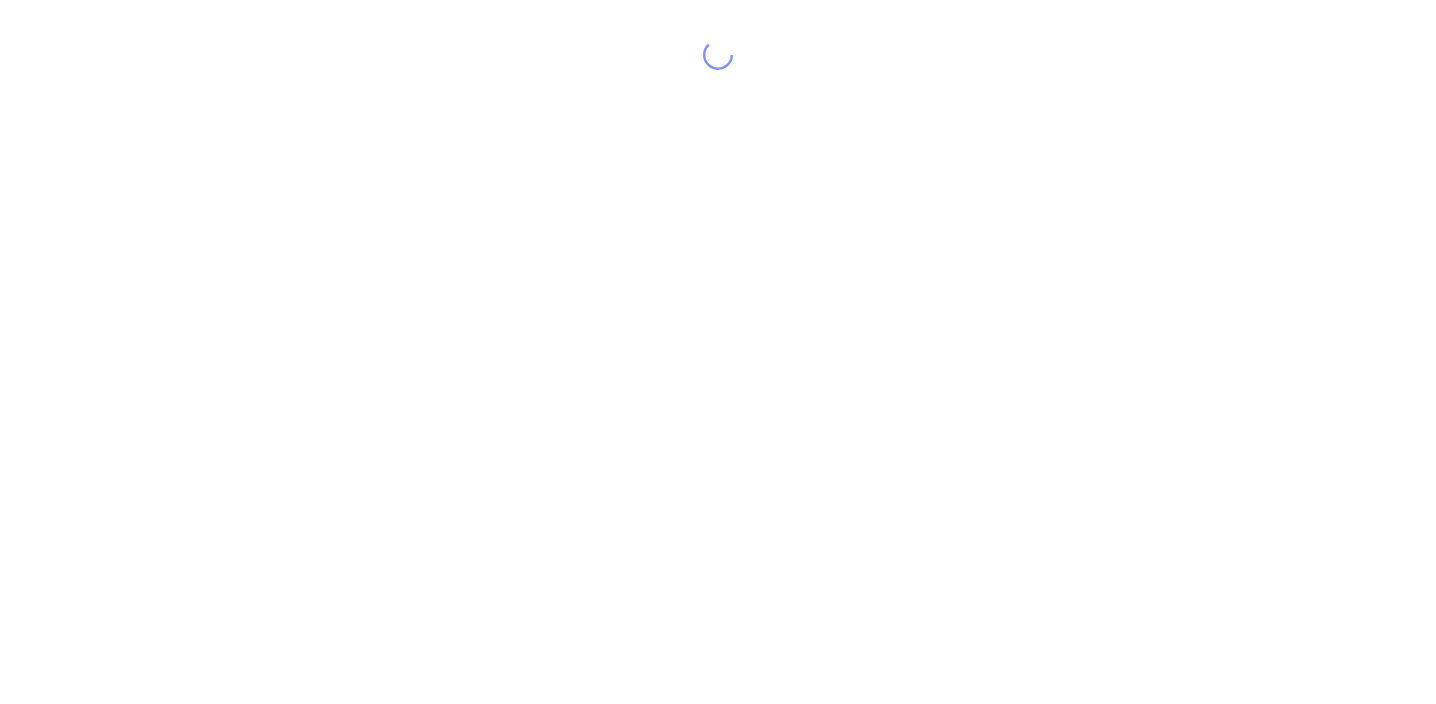 scroll, scrollTop: 0, scrollLeft: 0, axis: both 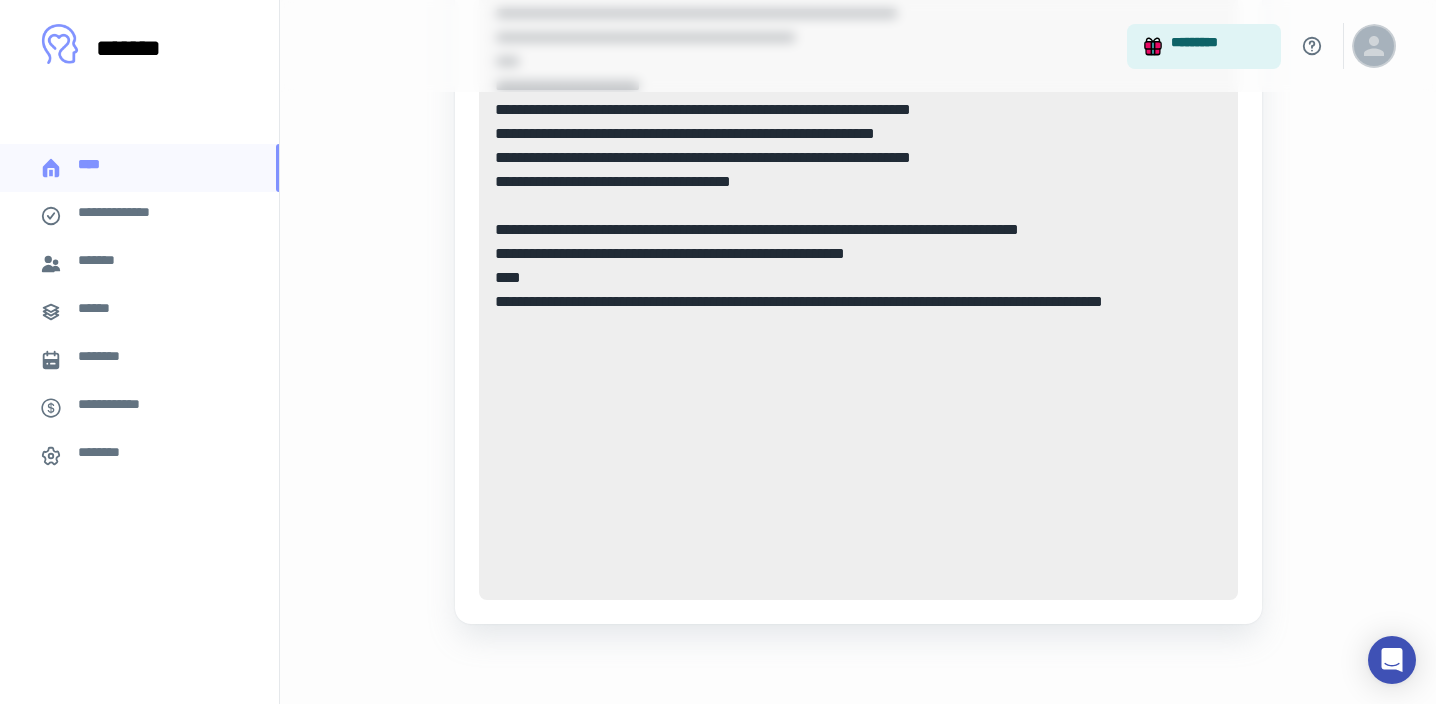 click 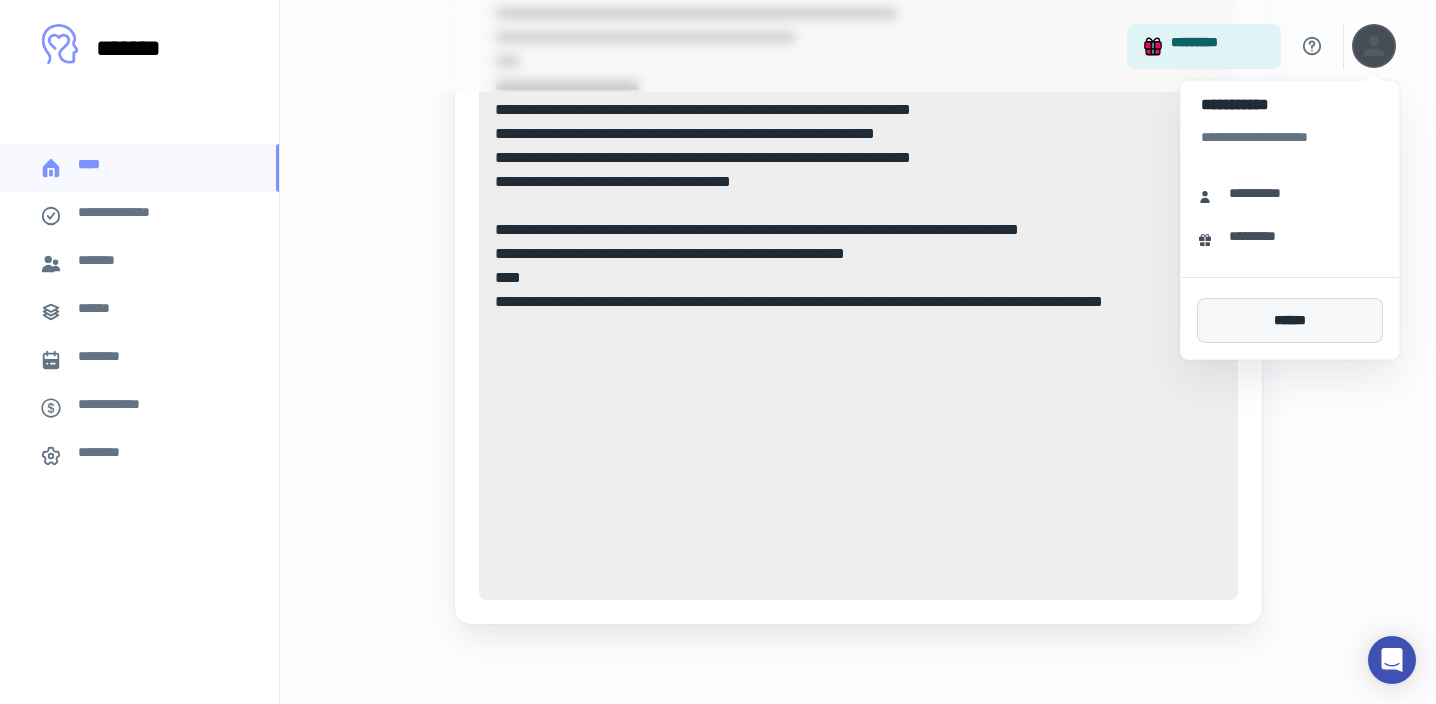 click on "******" at bounding box center (1290, 320) 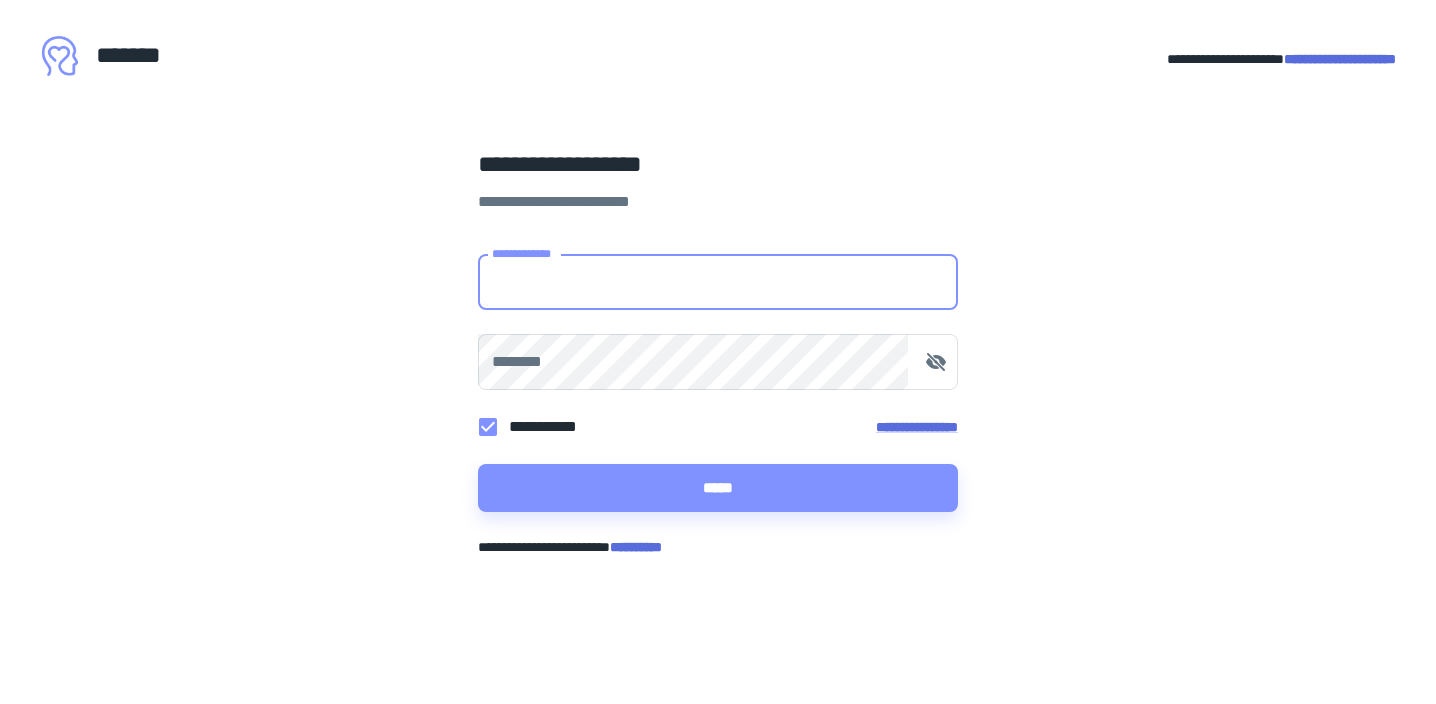 scroll, scrollTop: 0, scrollLeft: 0, axis: both 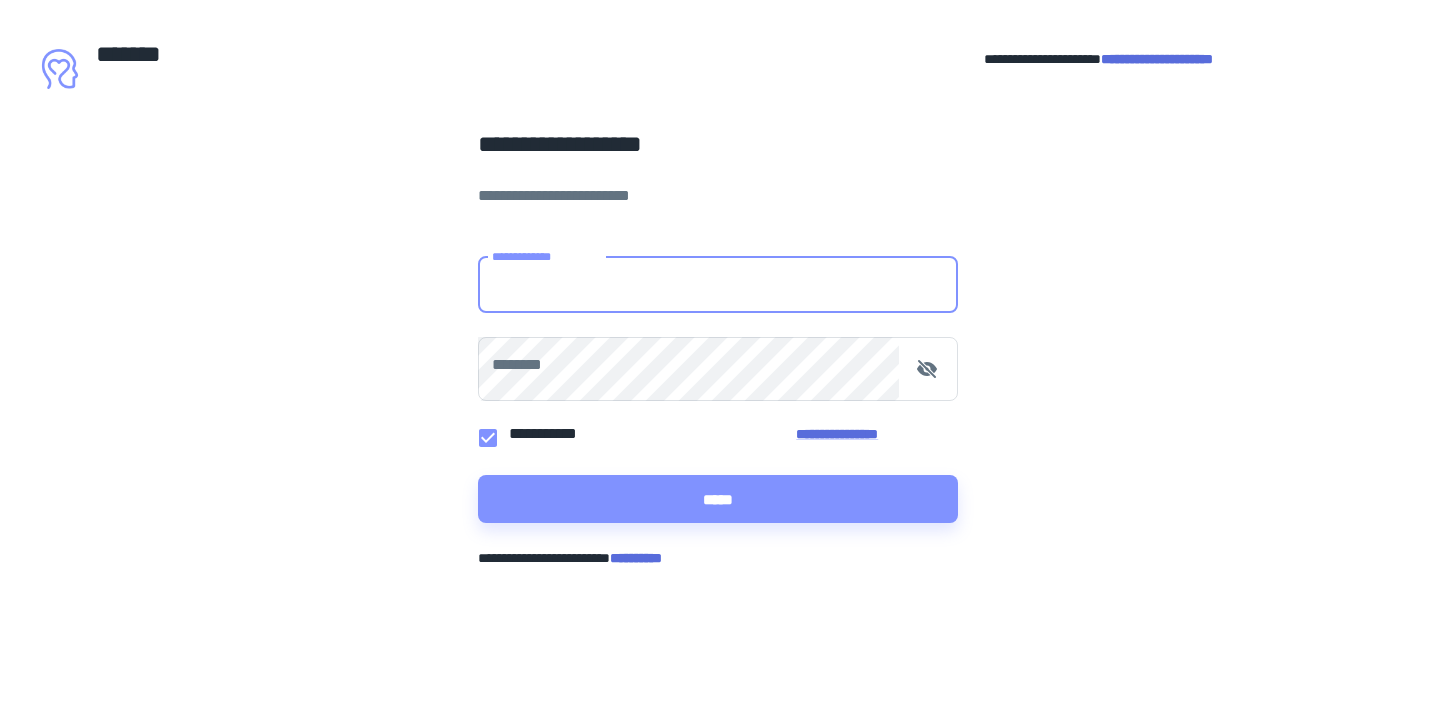click on "**********" at bounding box center (718, 285) 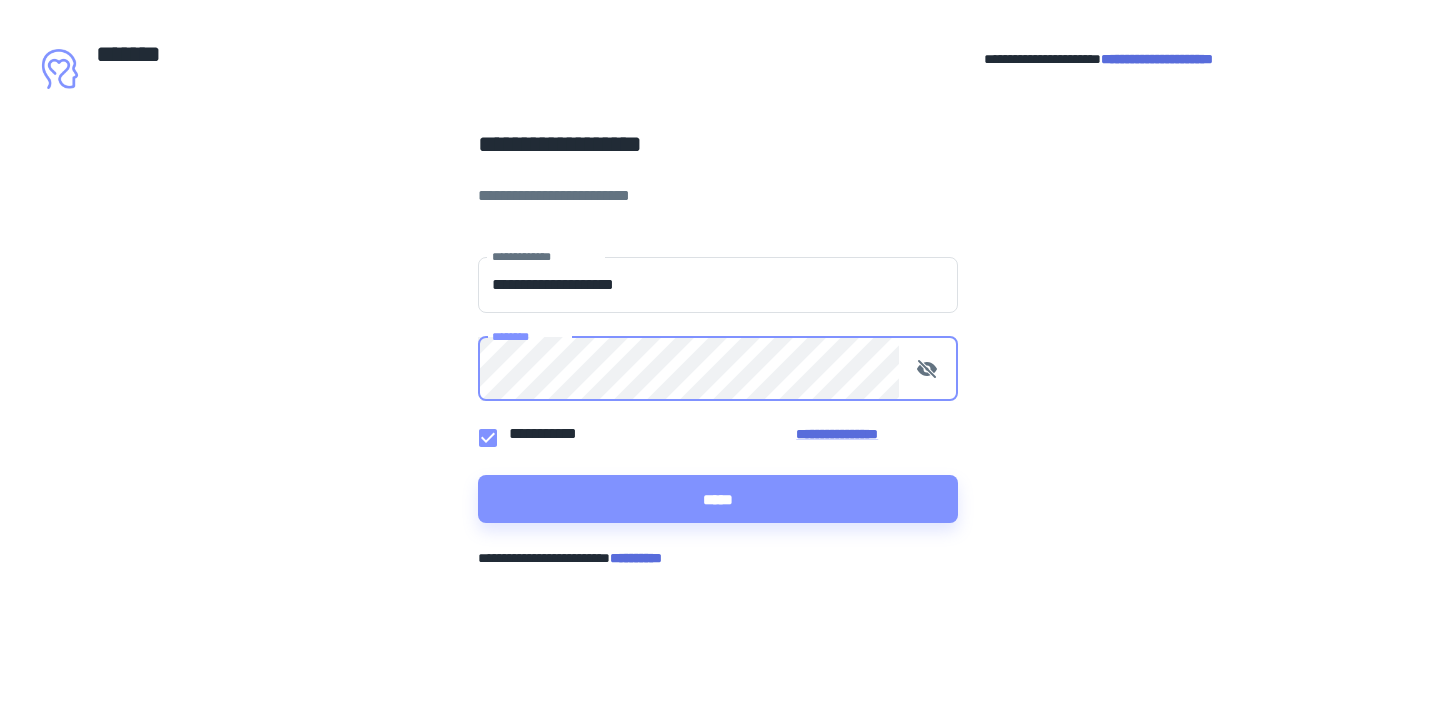 click on "*****" at bounding box center (718, 499) 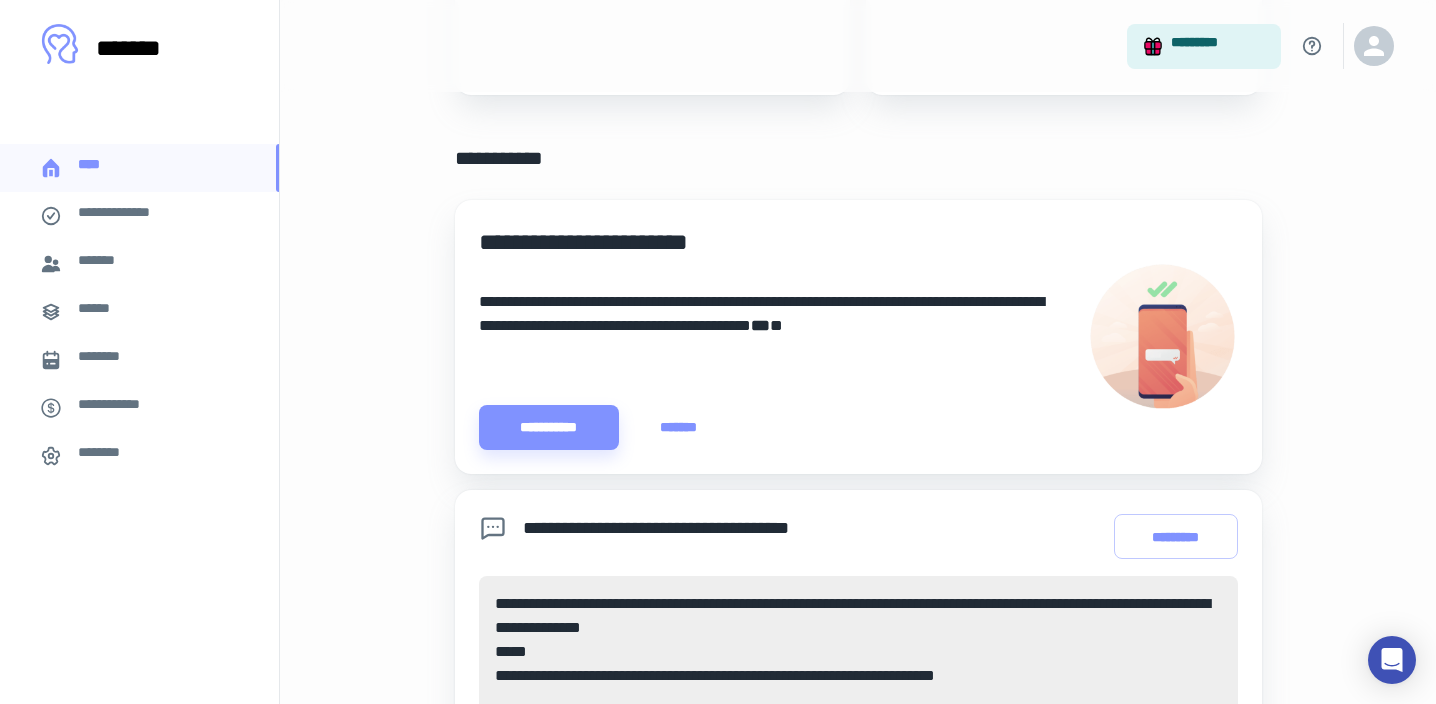 scroll, scrollTop: 917, scrollLeft: 0, axis: vertical 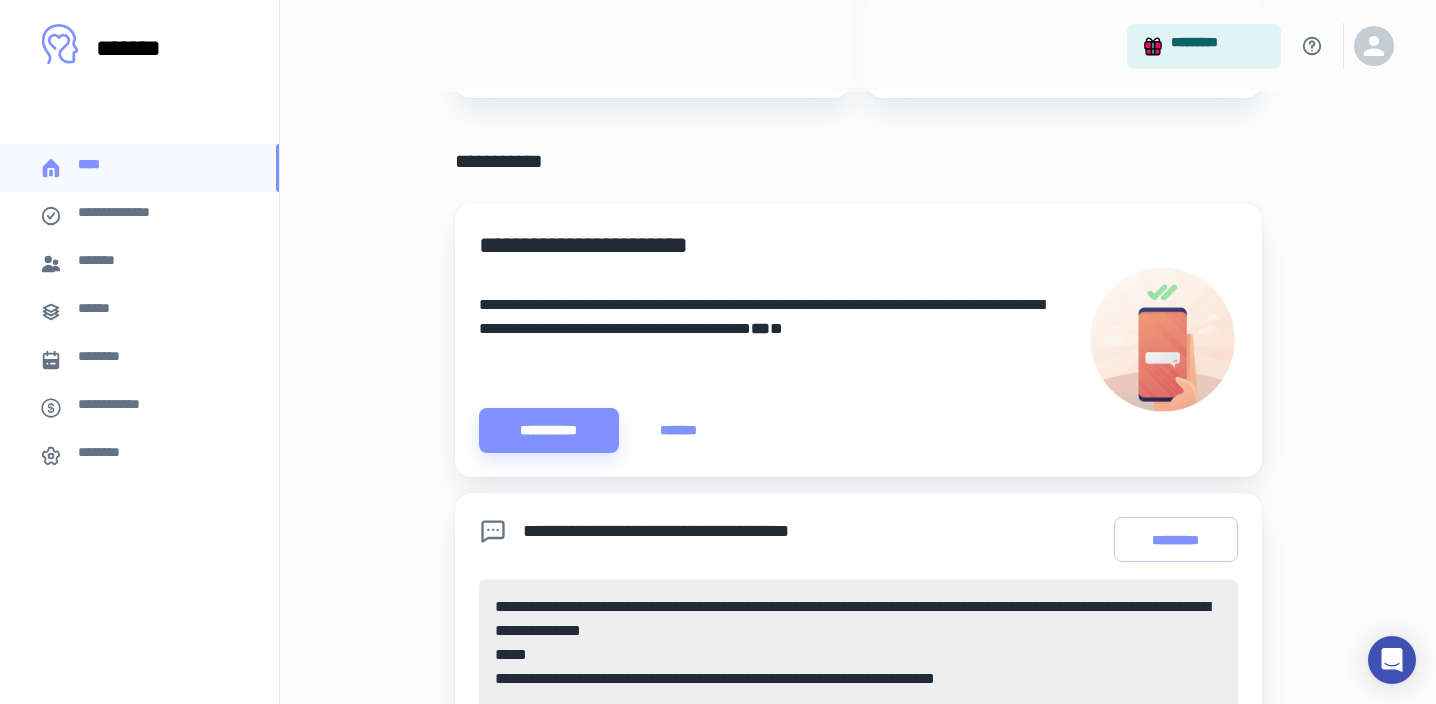 click on "********" at bounding box center (115, 456) 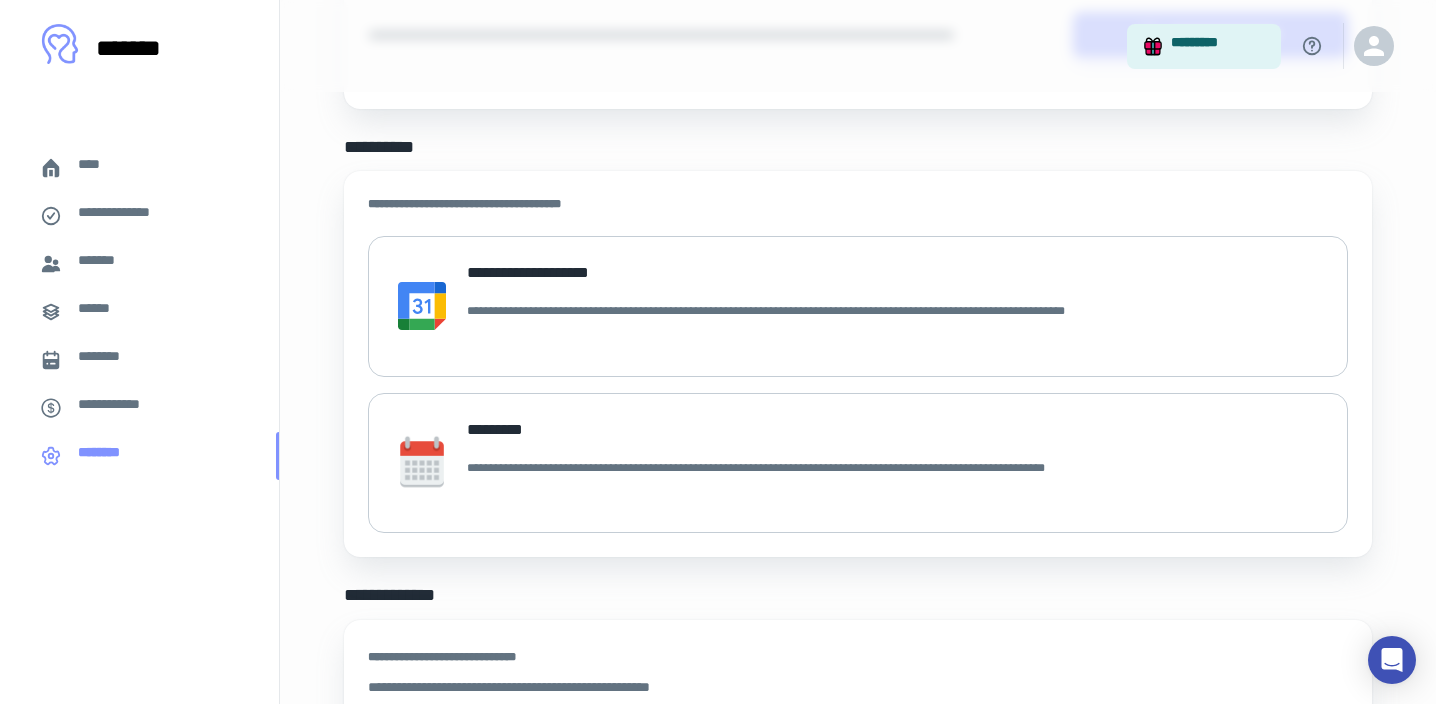 scroll, scrollTop: 0, scrollLeft: 0, axis: both 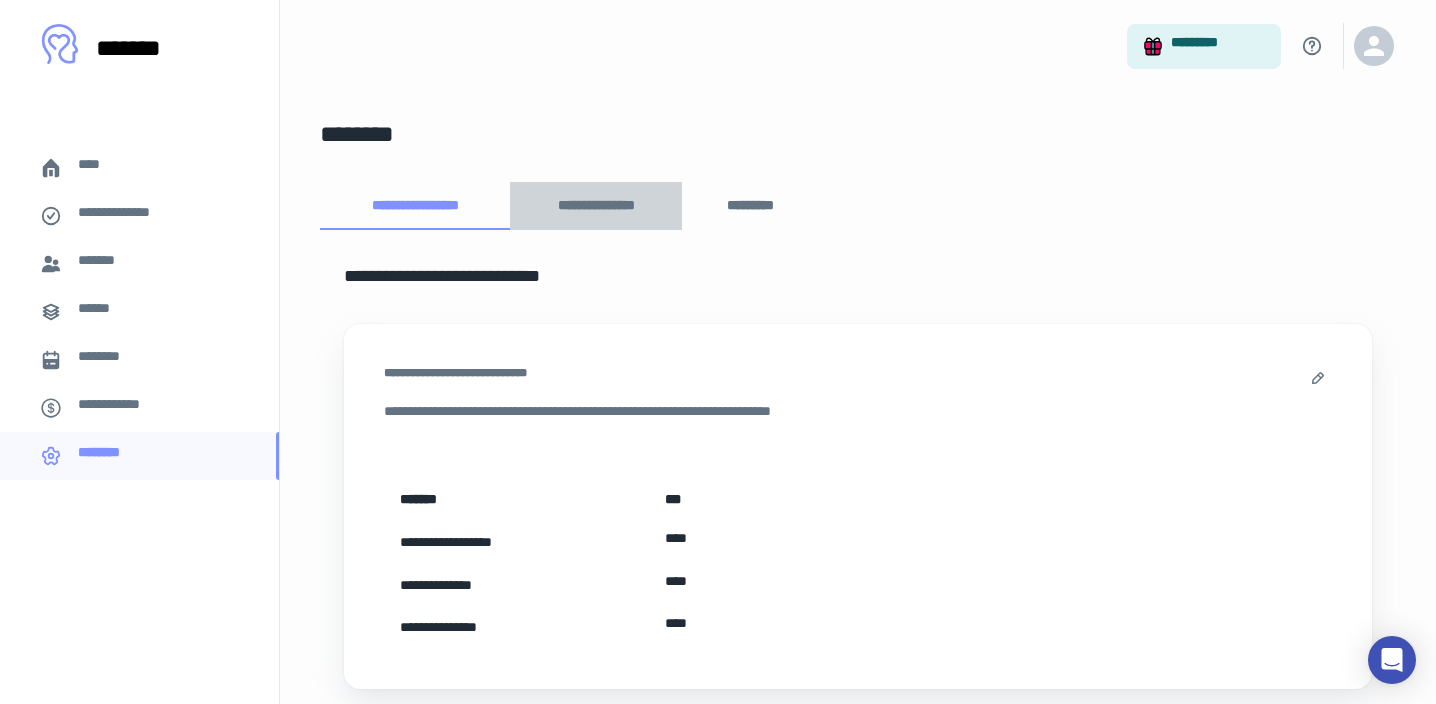 click on "**********" at bounding box center (596, 206) 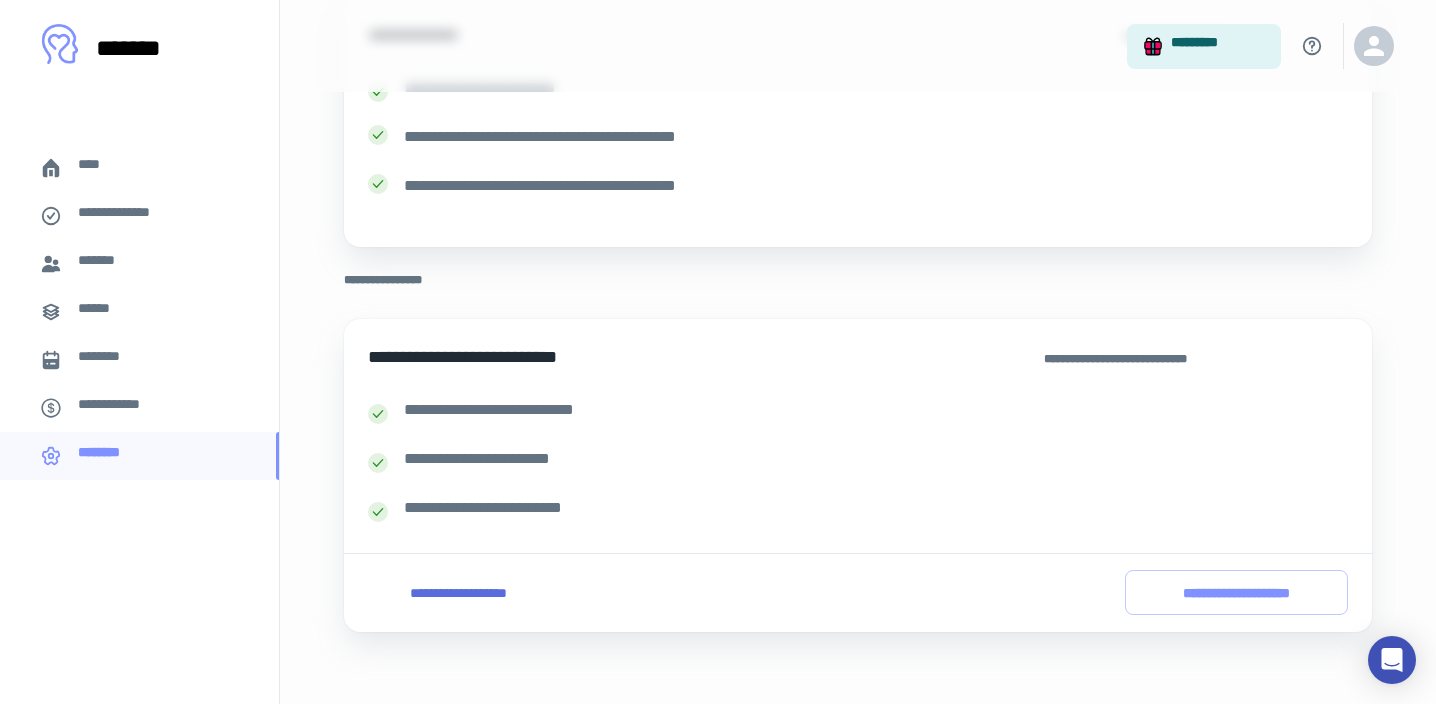 scroll, scrollTop: 338, scrollLeft: 0, axis: vertical 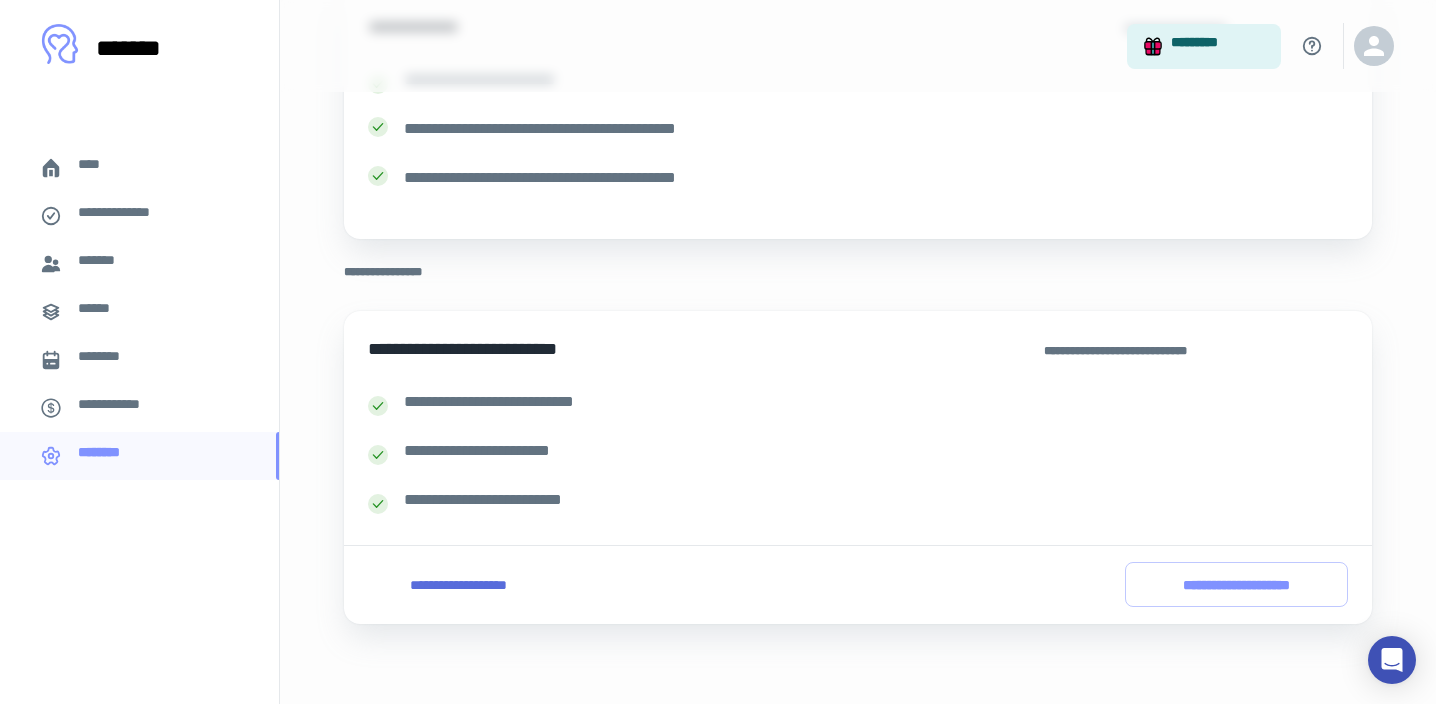 click on "**********" at bounding box center (458, 585) 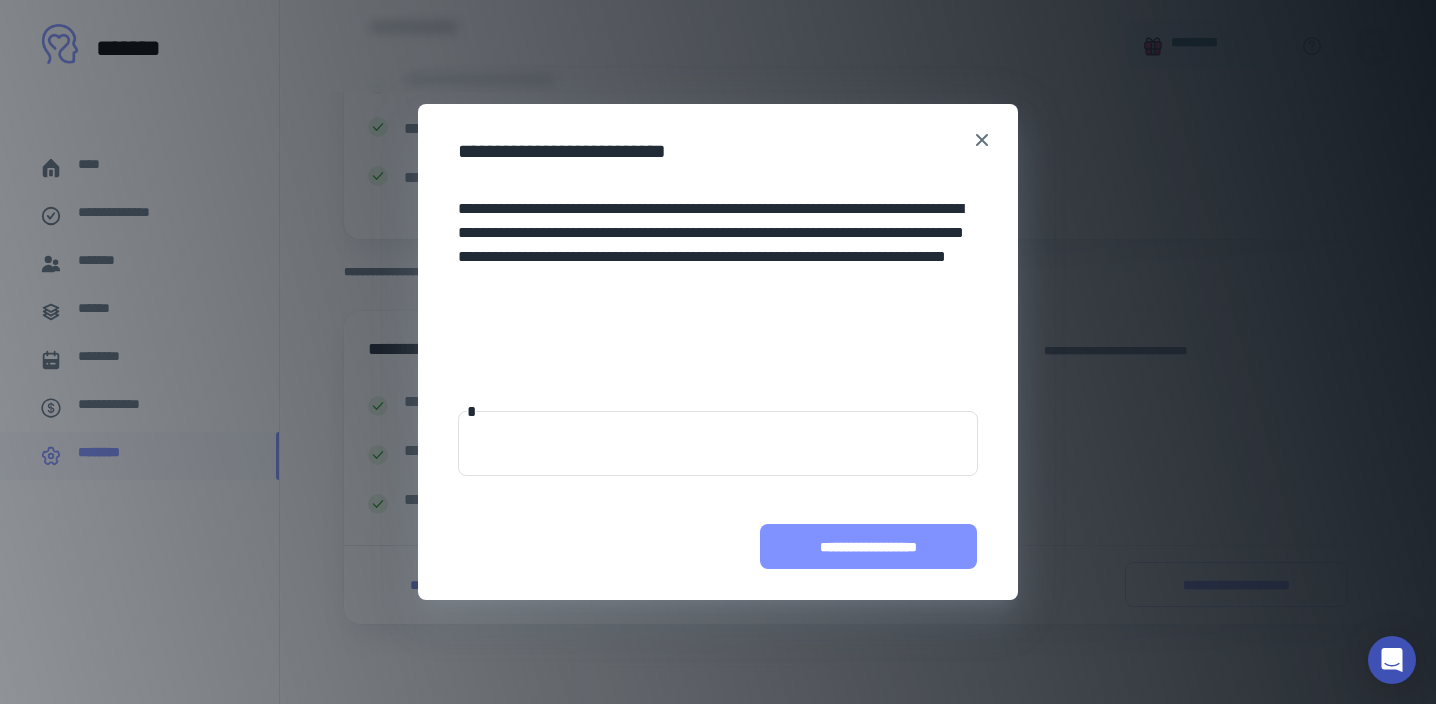click on "**********" at bounding box center [868, 546] 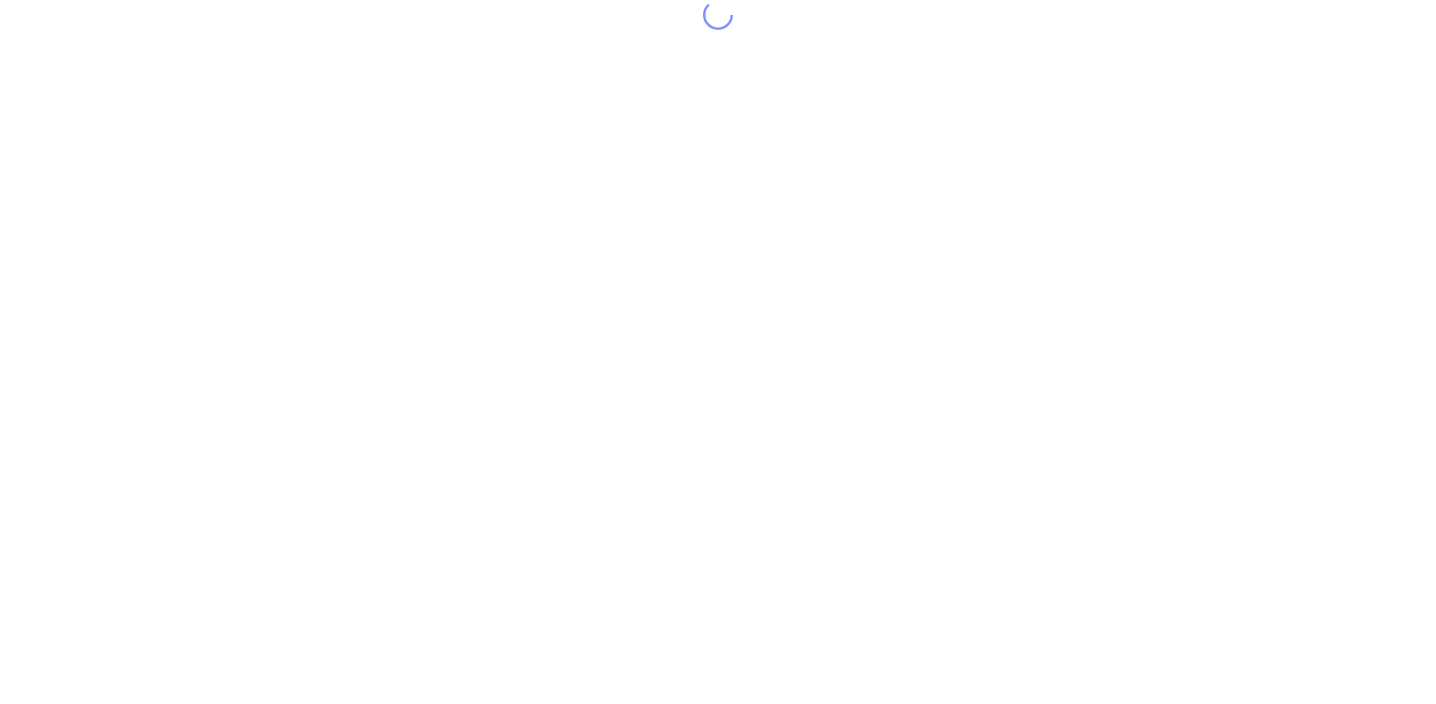 scroll, scrollTop: 0, scrollLeft: 0, axis: both 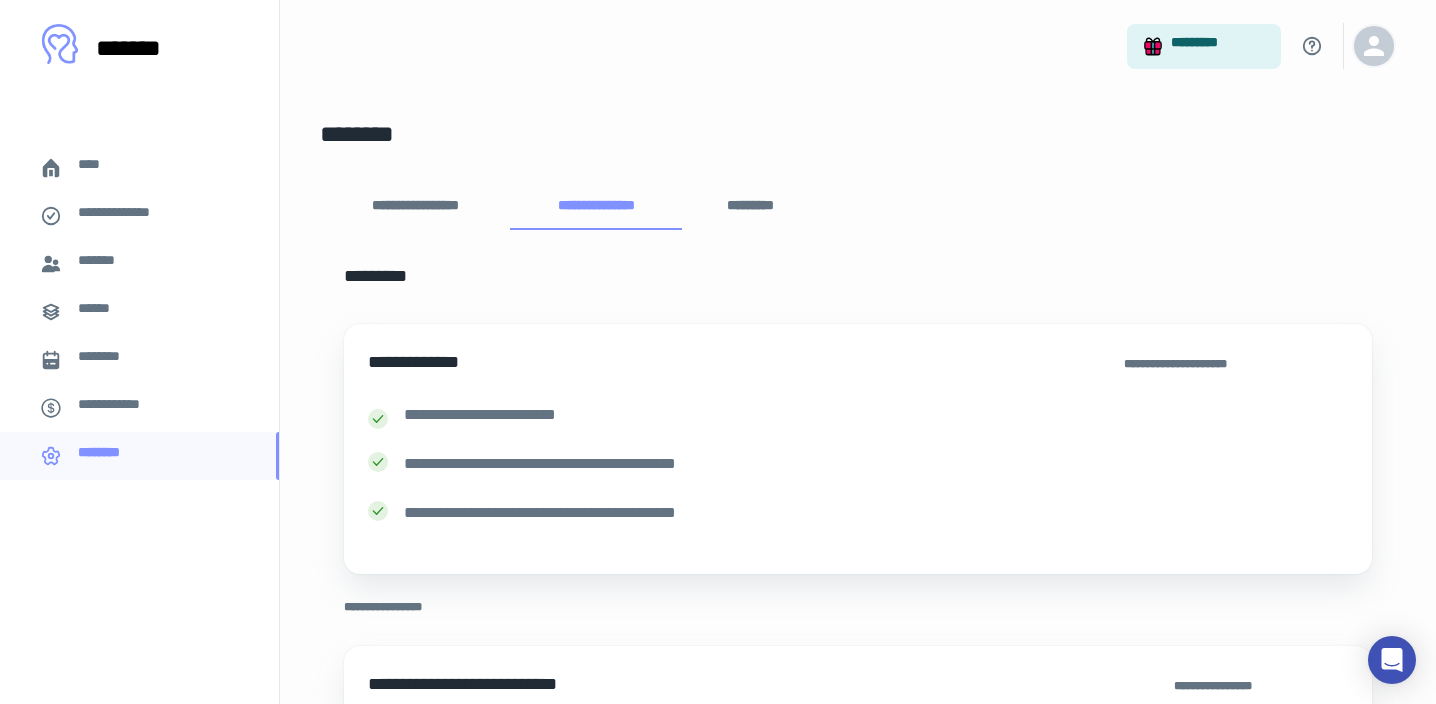 click 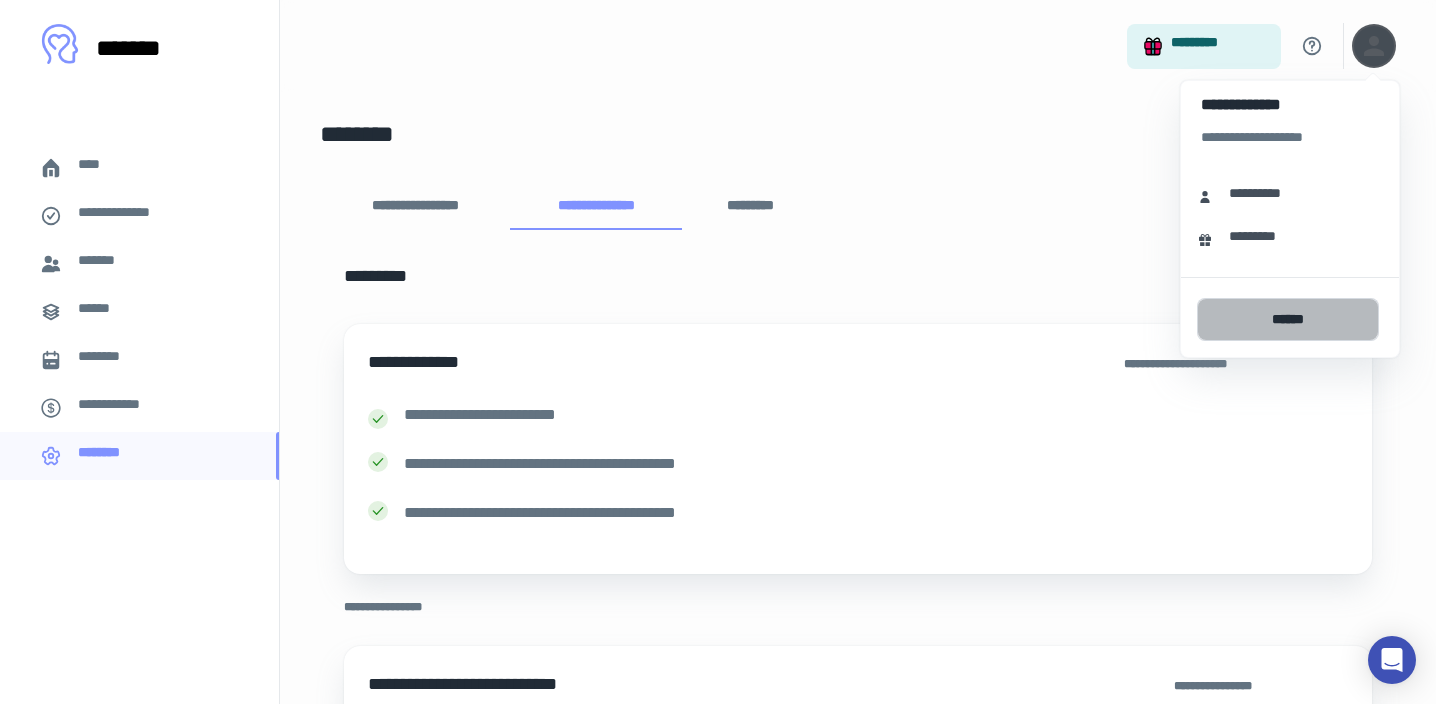 click on "******" at bounding box center (1288, 319) 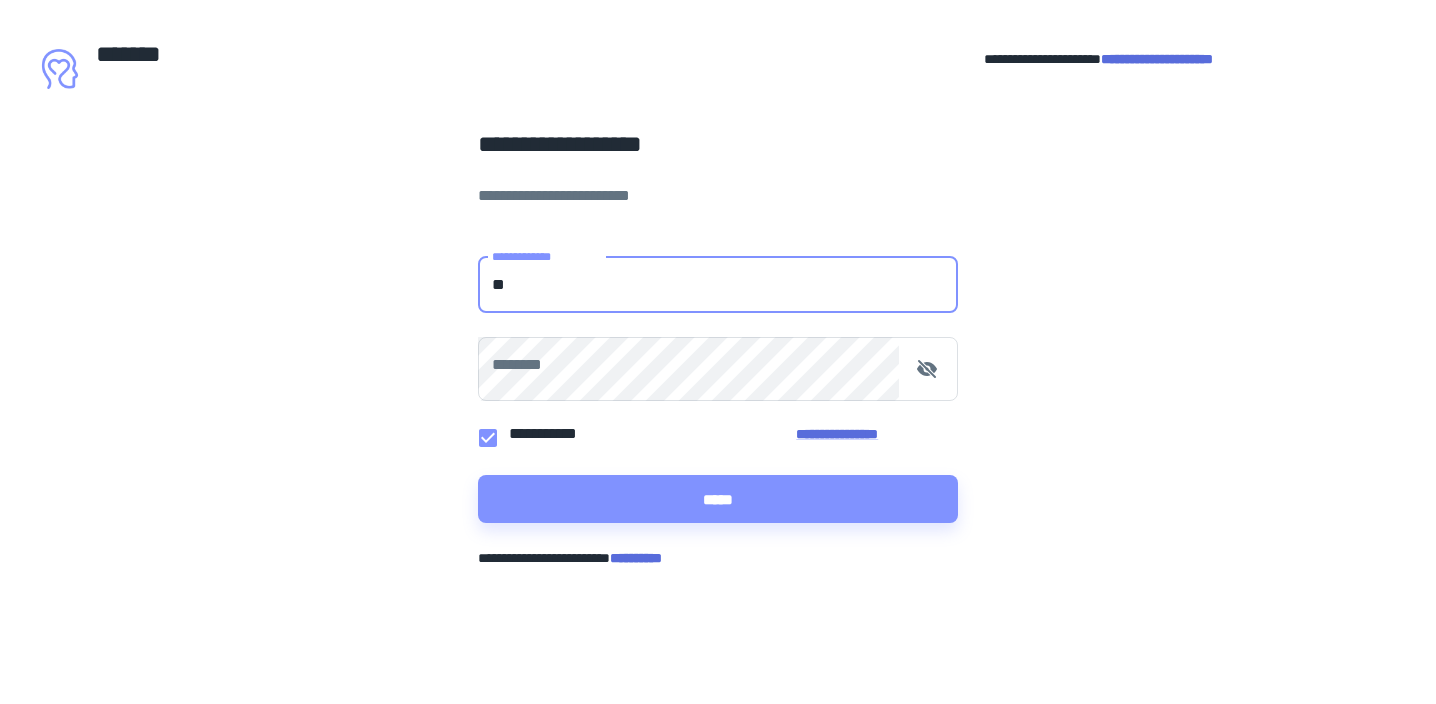 type on "*" 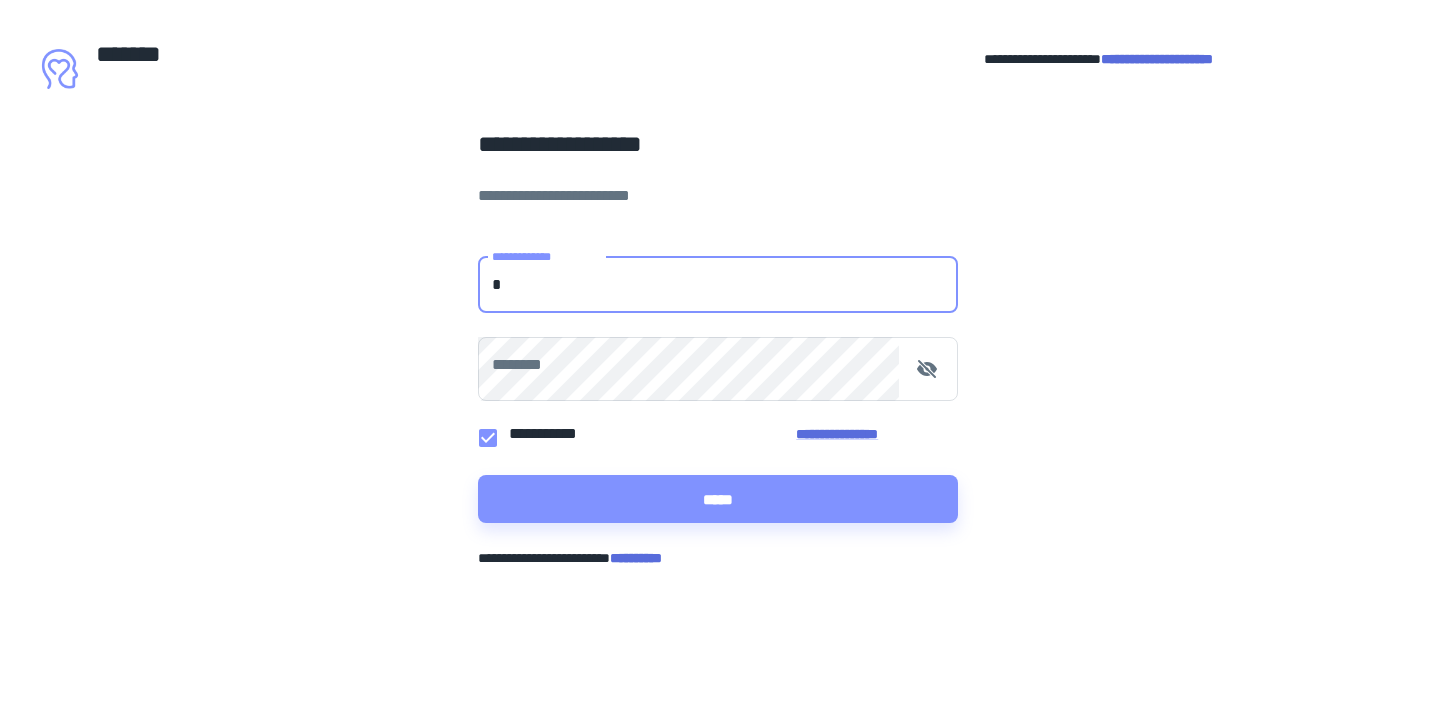 type on "**********" 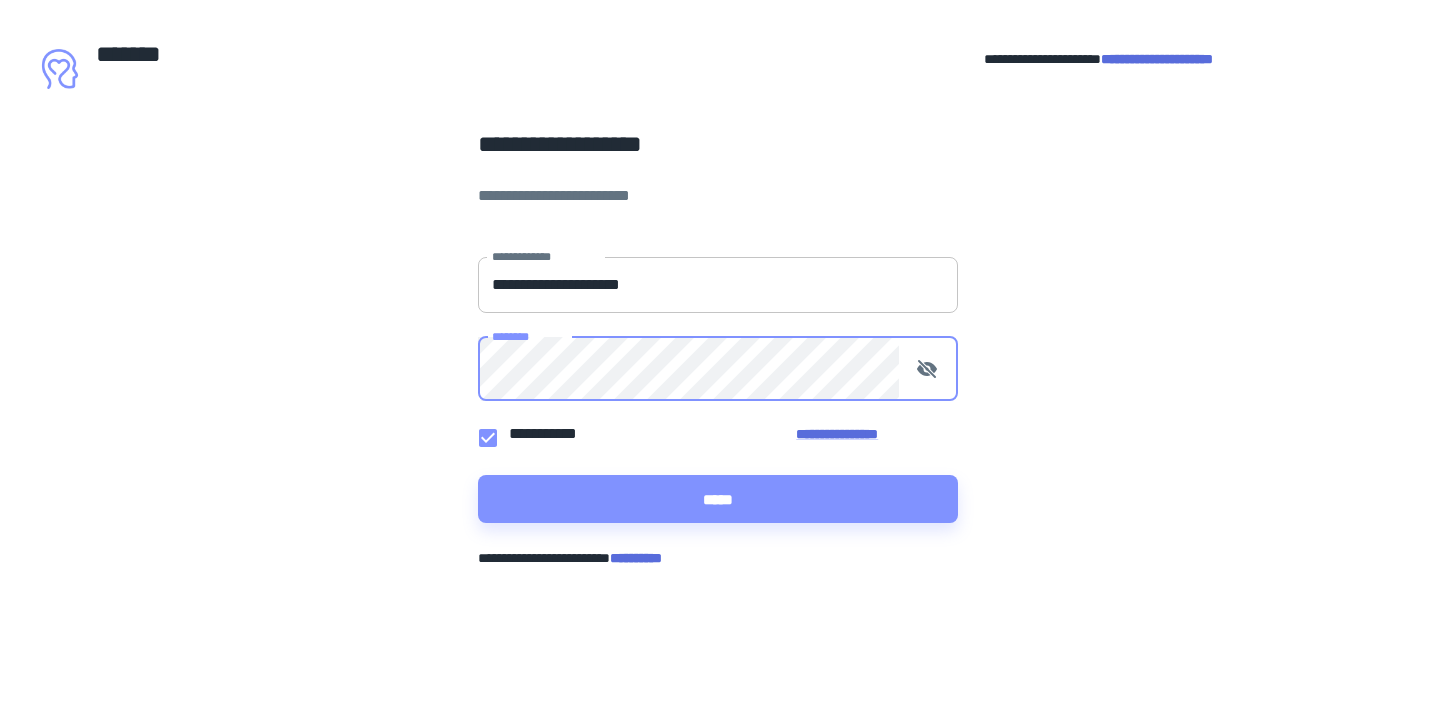 scroll, scrollTop: 0, scrollLeft: 0, axis: both 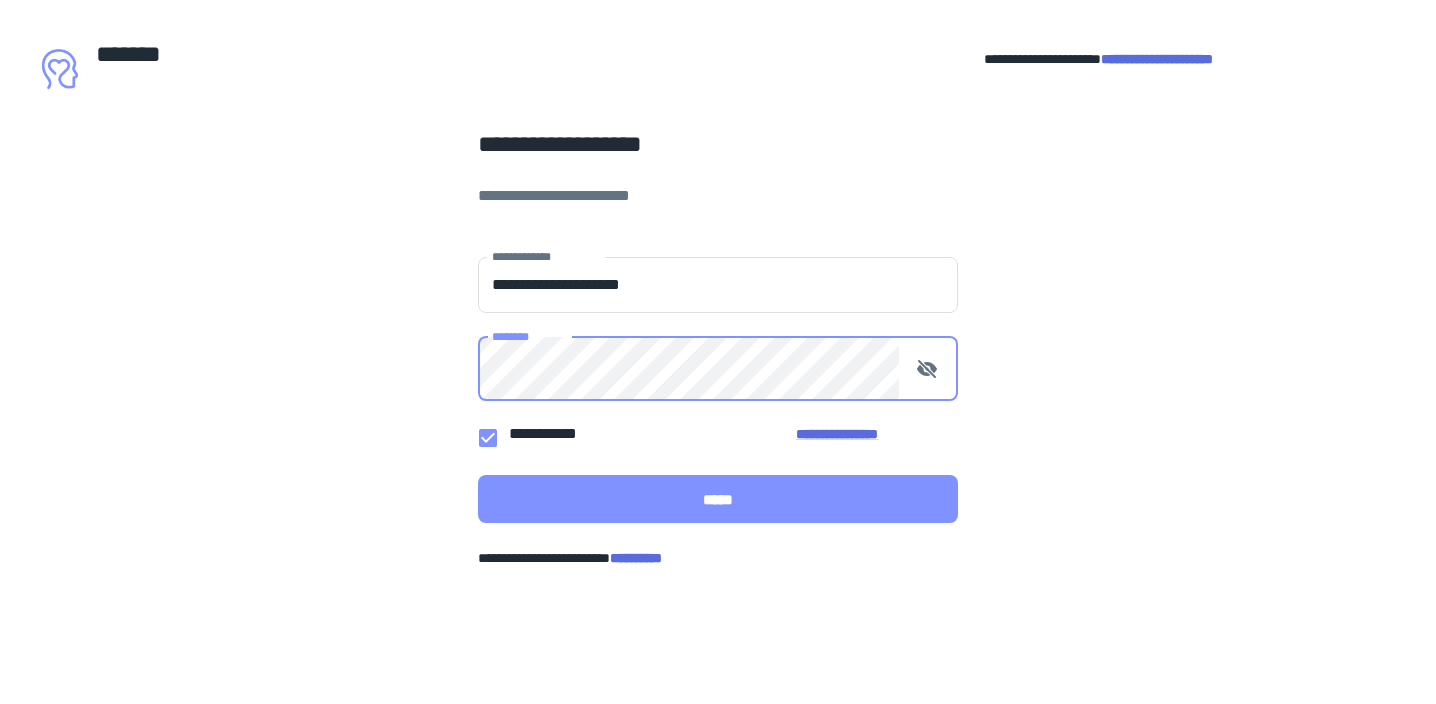 click on "*****" at bounding box center [718, 499] 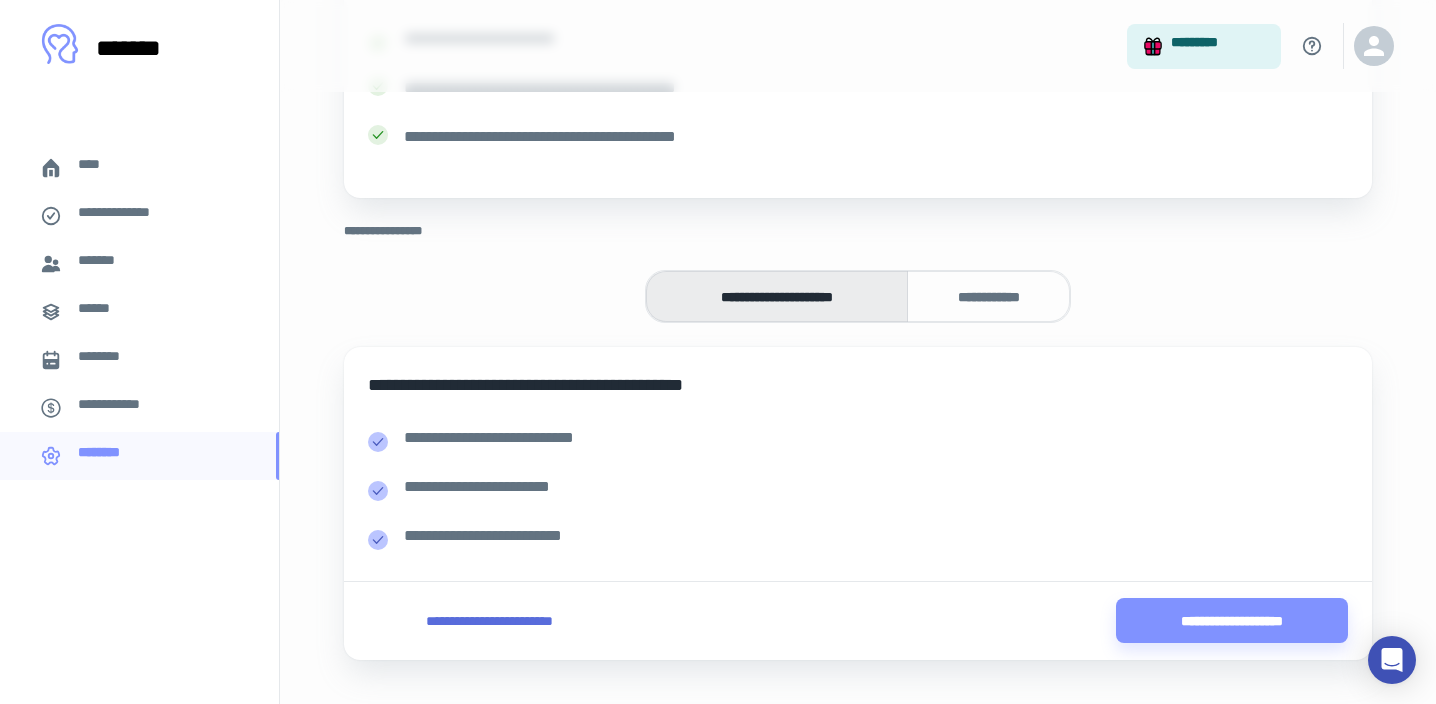 scroll, scrollTop: 415, scrollLeft: 0, axis: vertical 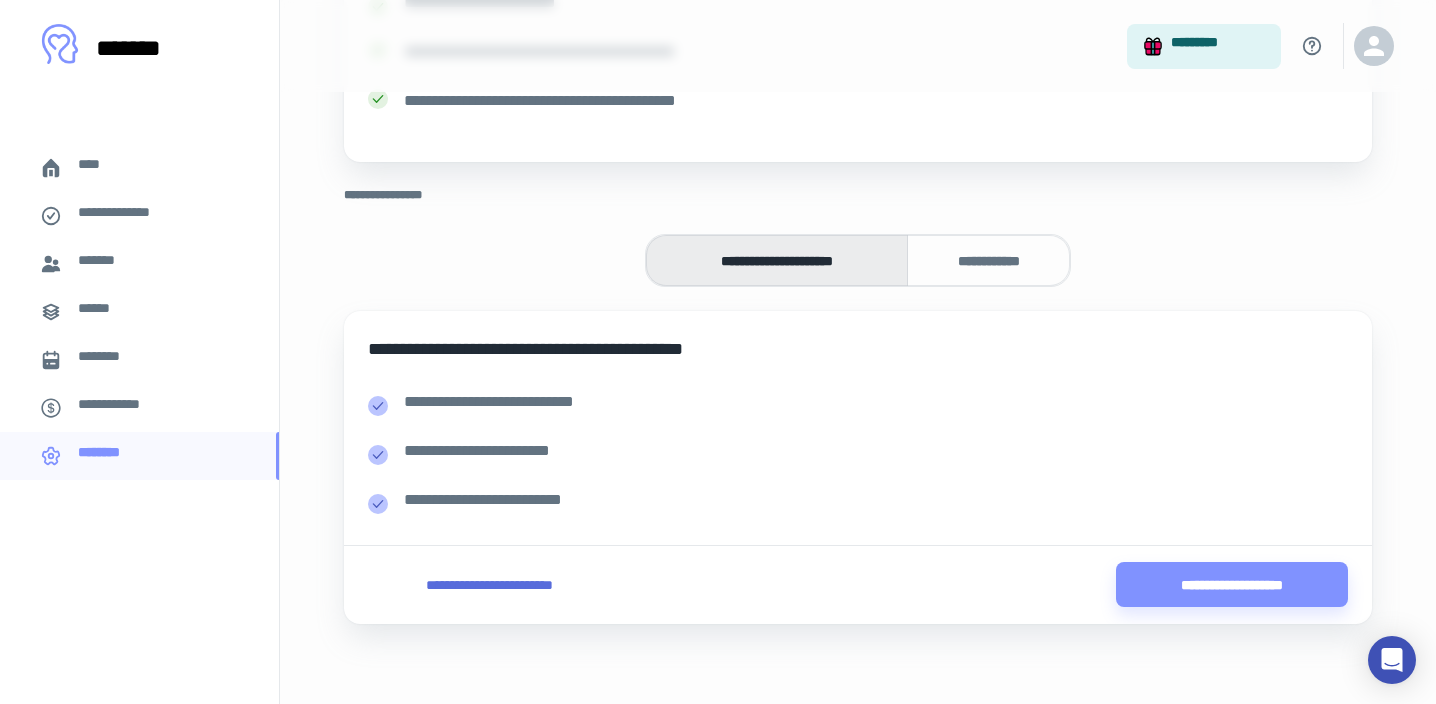 click on "****" at bounding box center [104, 168] 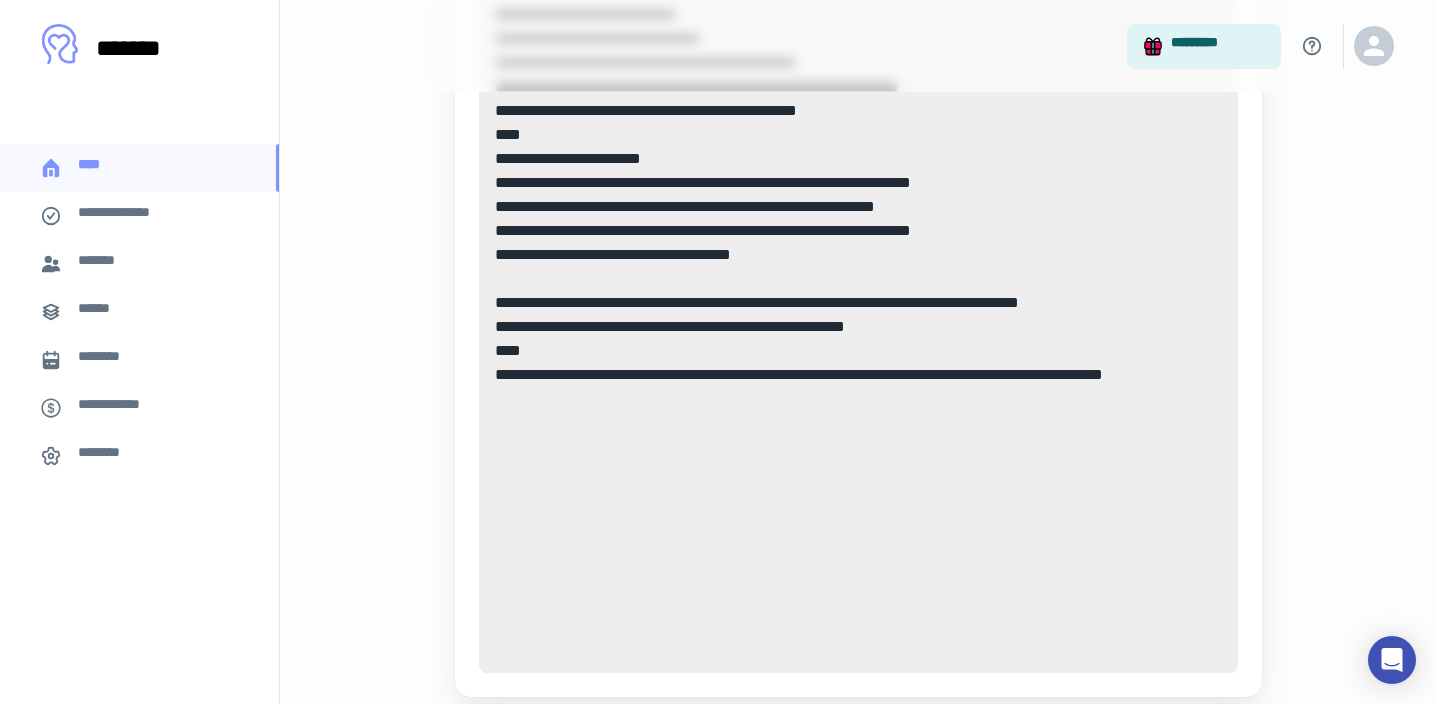 scroll, scrollTop: 1666, scrollLeft: 0, axis: vertical 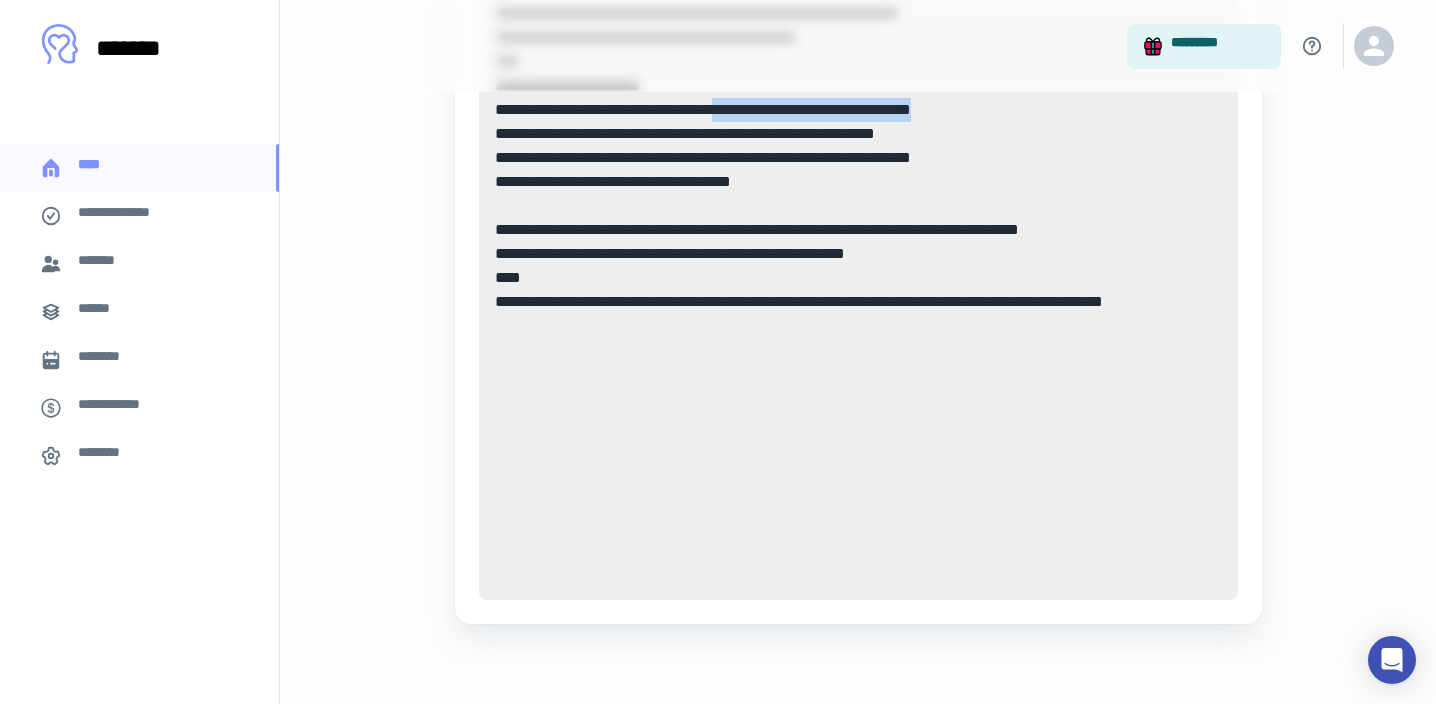 drag, startPoint x: 1164, startPoint y: 232, endPoint x: 809, endPoint y: 233, distance: 355.0014 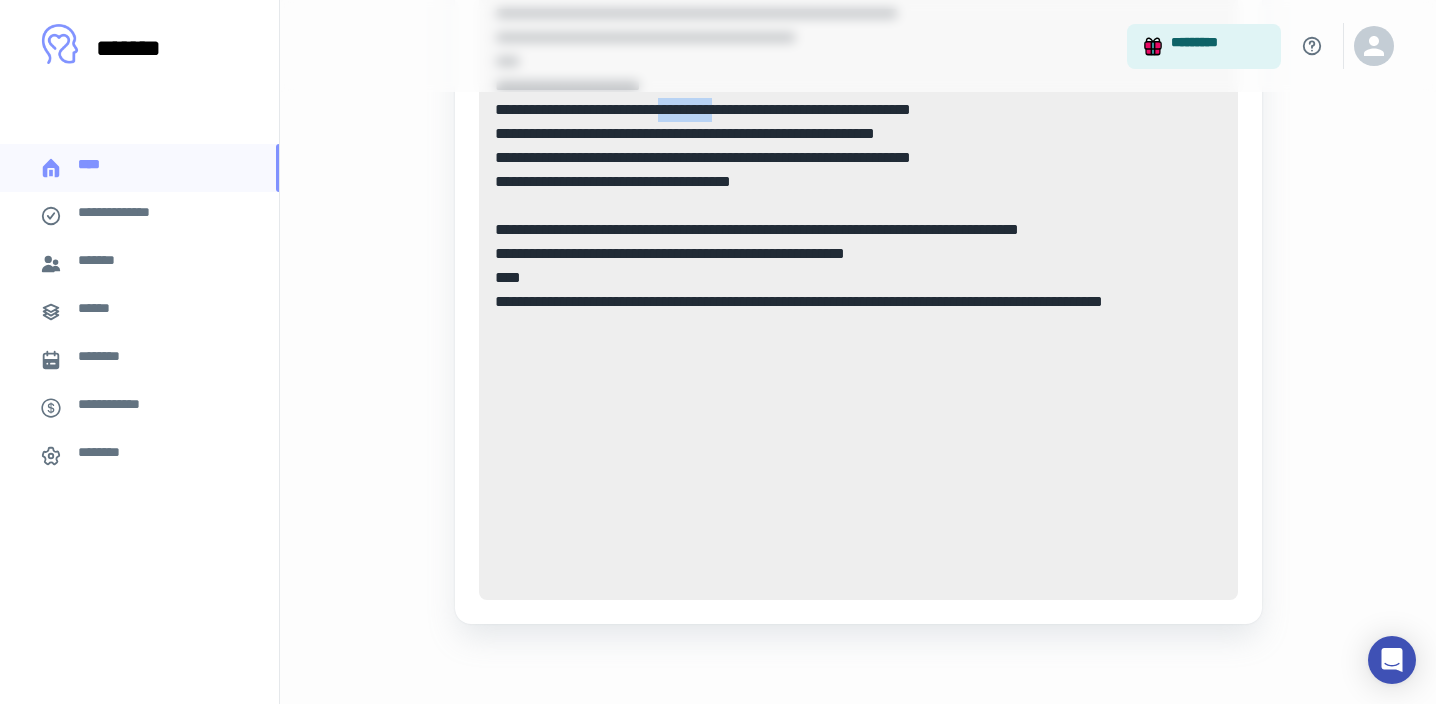 drag, startPoint x: 809, startPoint y: 234, endPoint x: 733, endPoint y: 232, distance: 76.02631 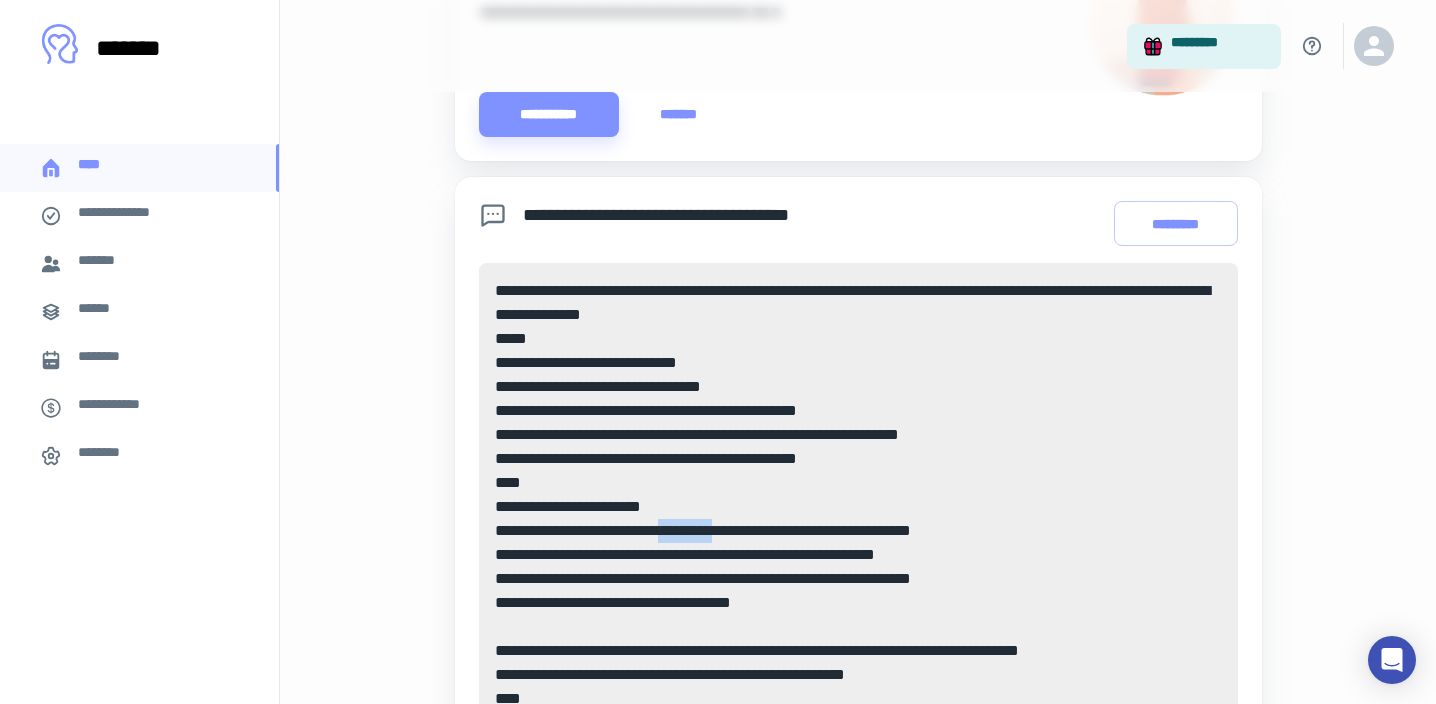 scroll, scrollTop: 1230, scrollLeft: 0, axis: vertical 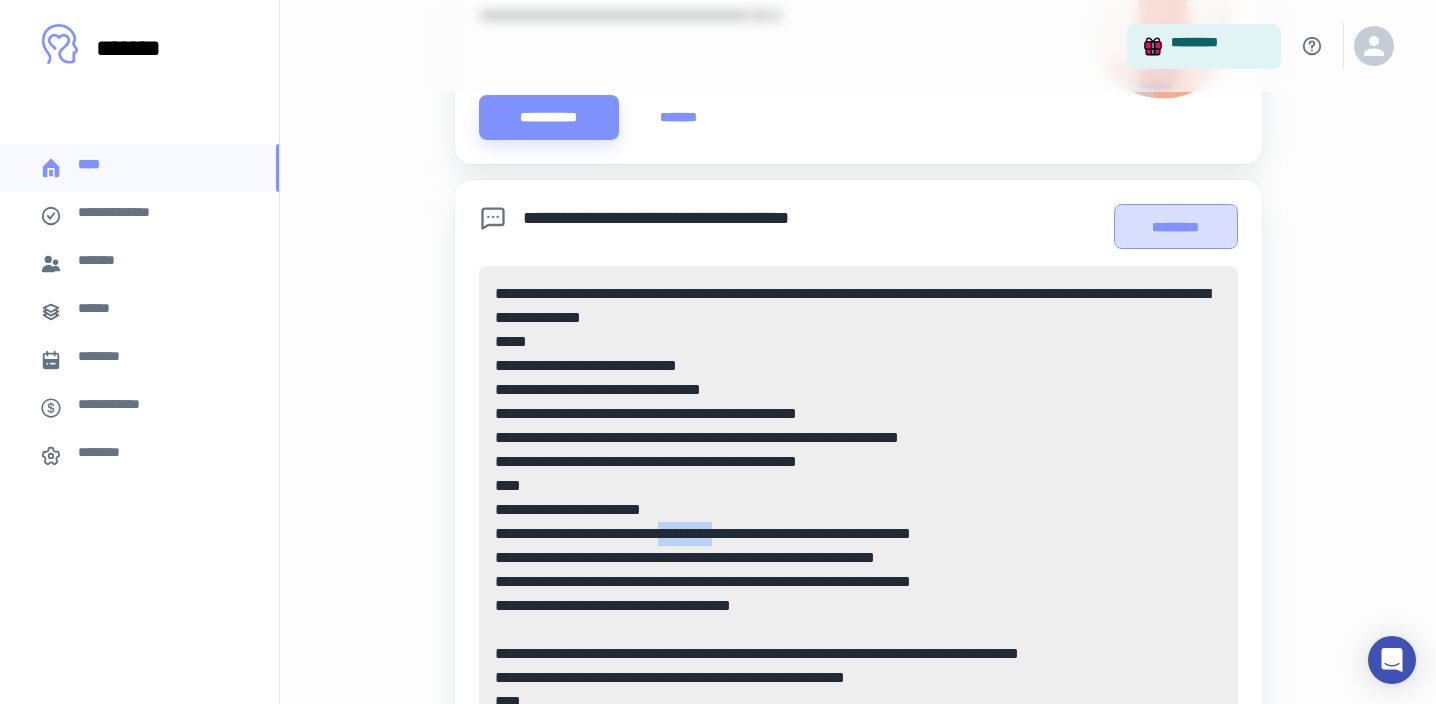 click on "*********" at bounding box center [1175, 226] 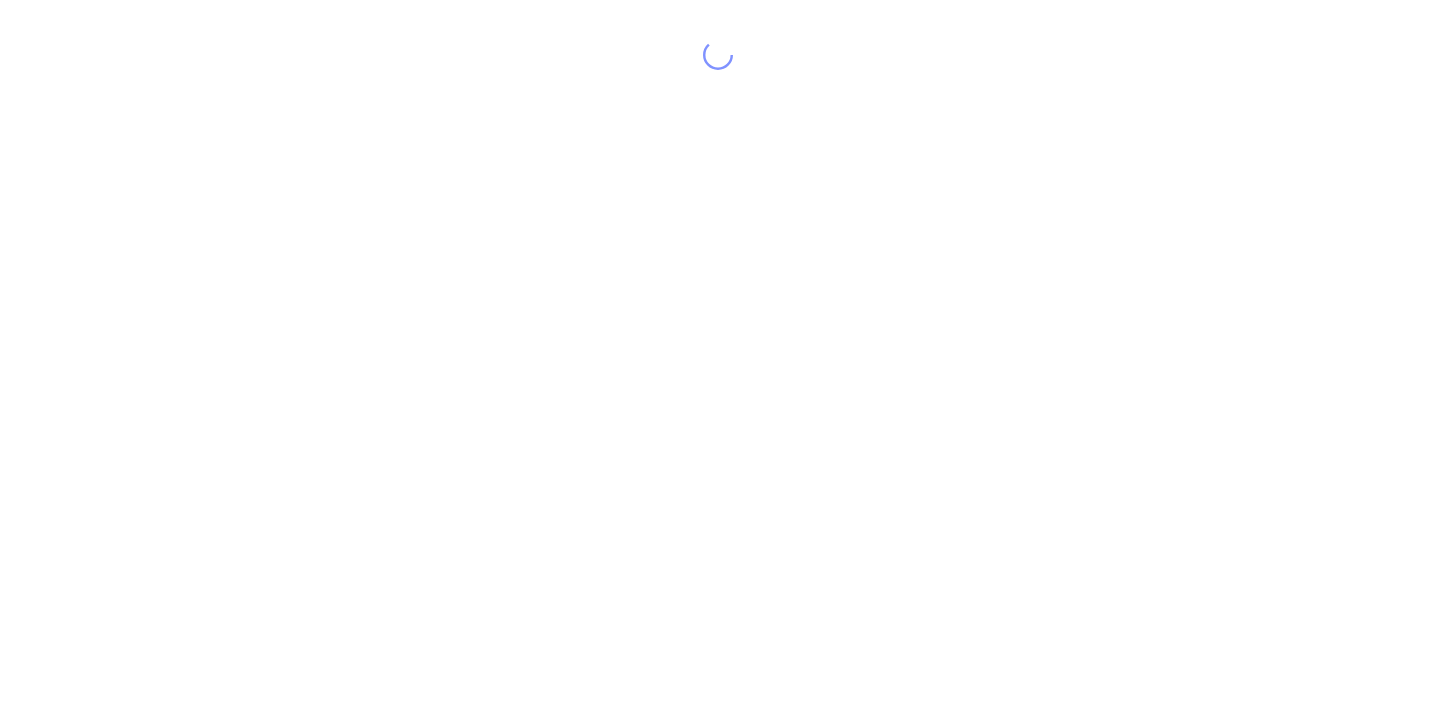 scroll, scrollTop: 0, scrollLeft: 0, axis: both 